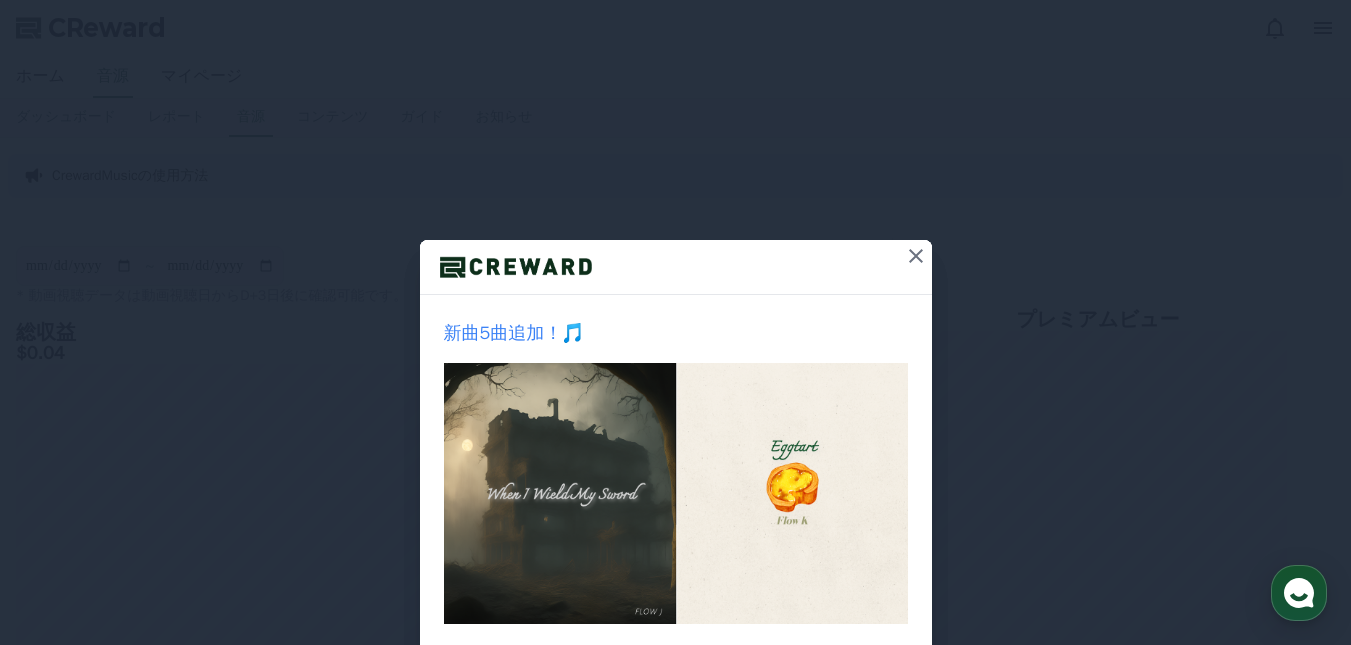 click 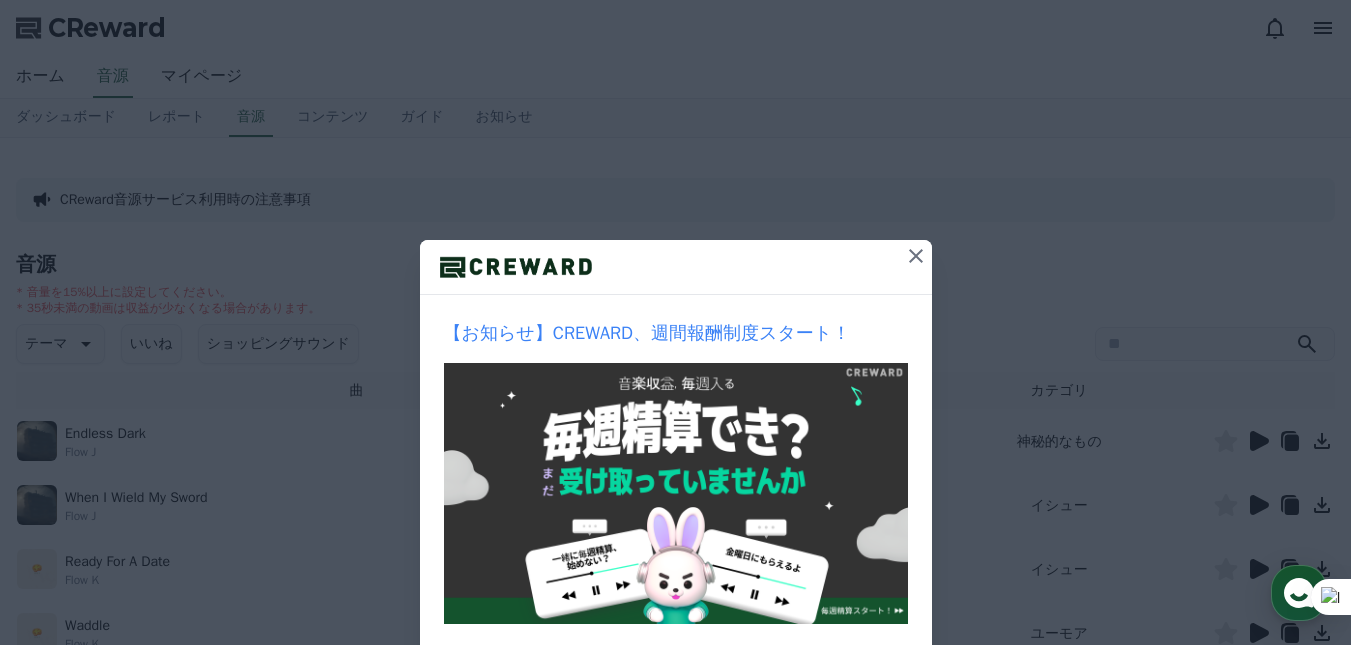 scroll, scrollTop: 0, scrollLeft: 0, axis: both 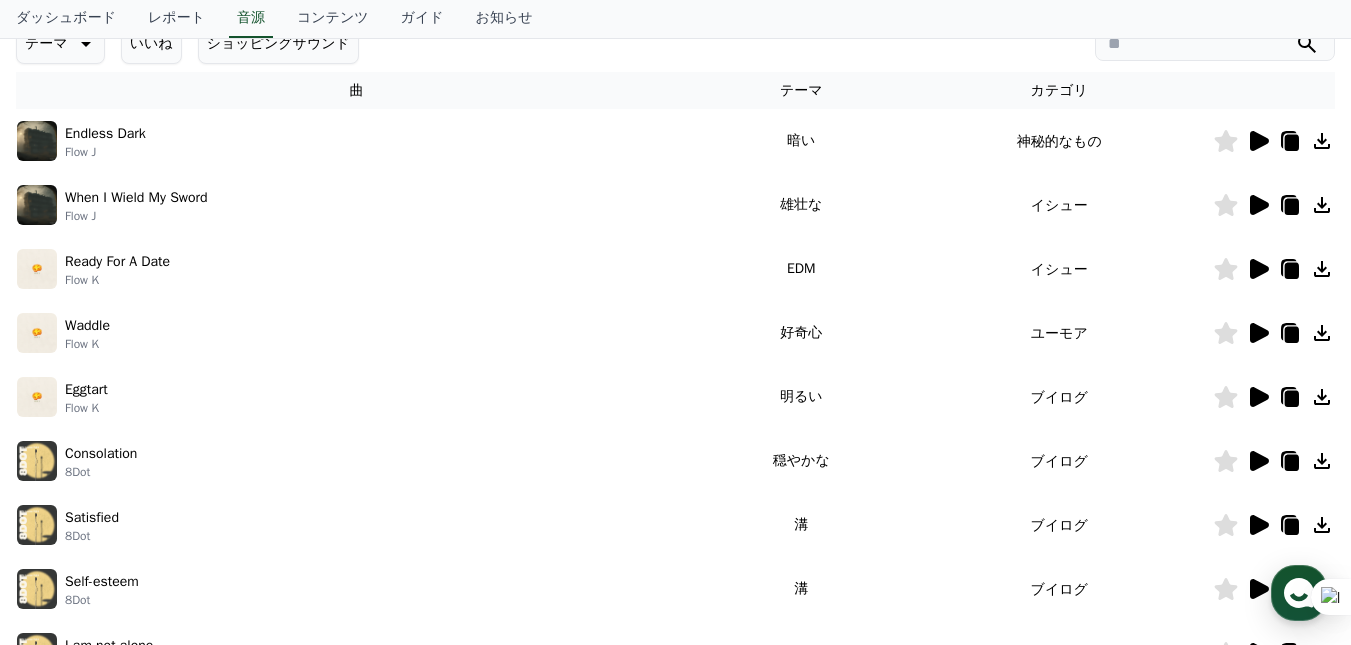 click 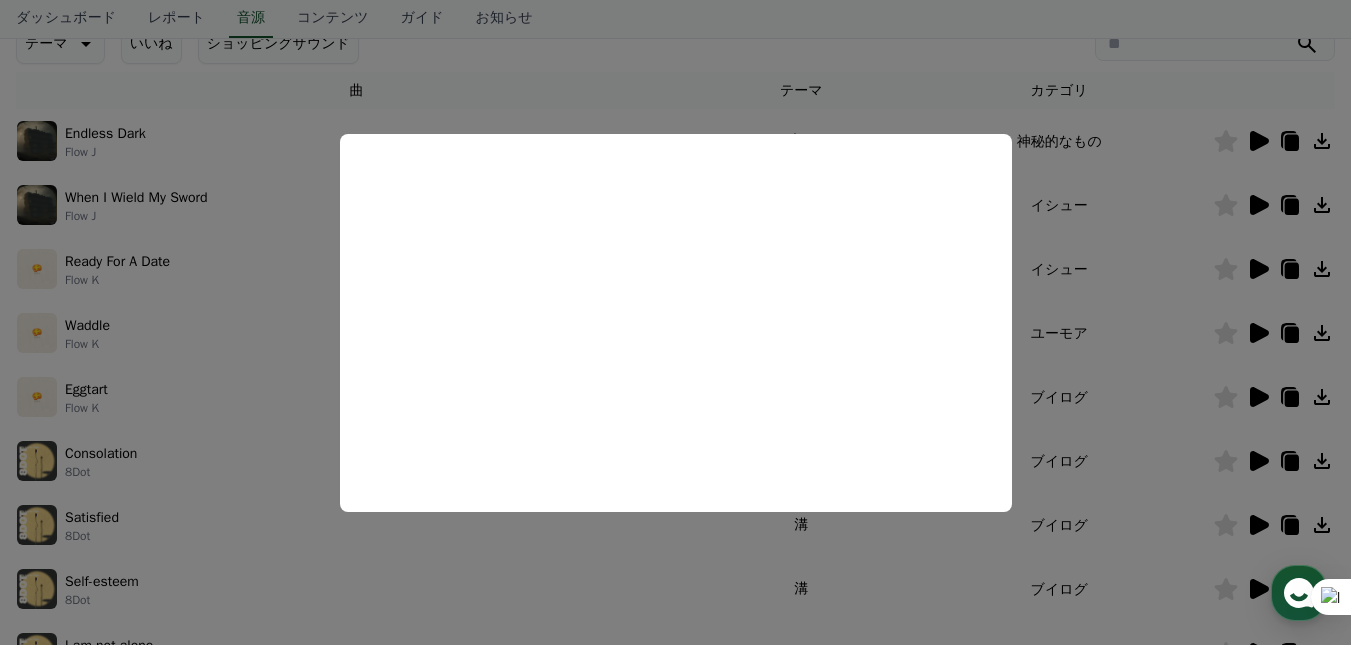 click at bounding box center (675, 322) 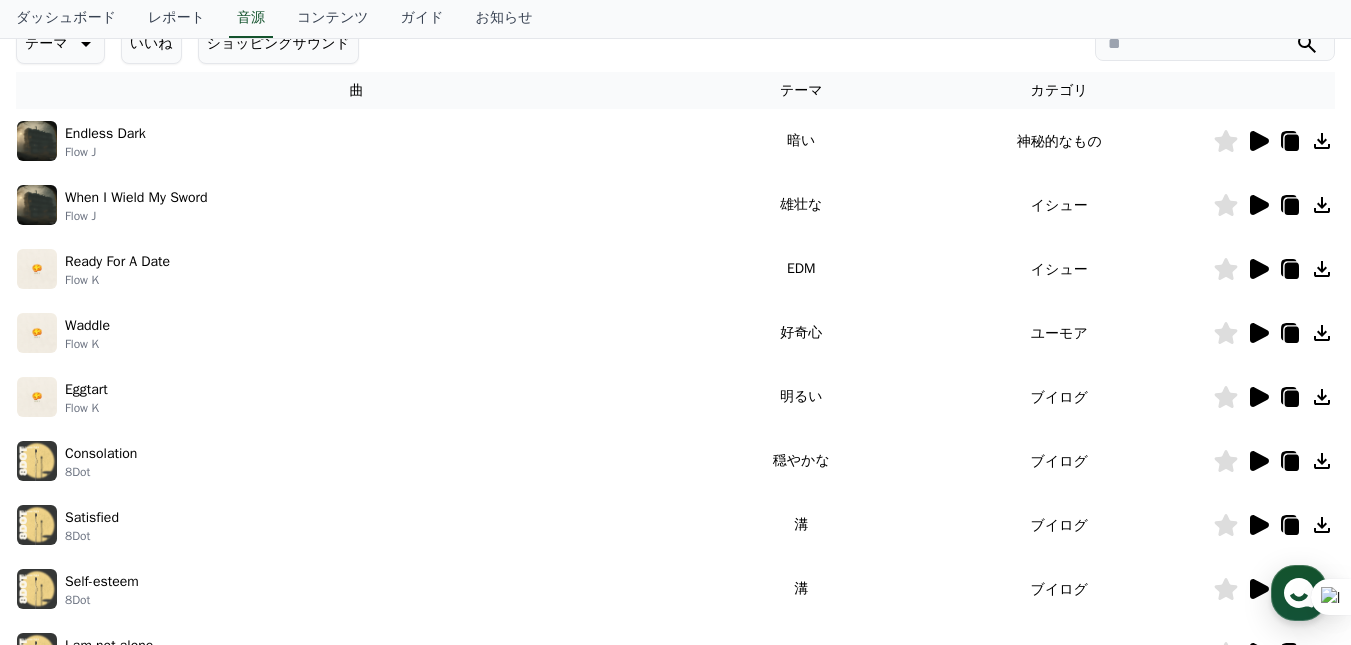 click 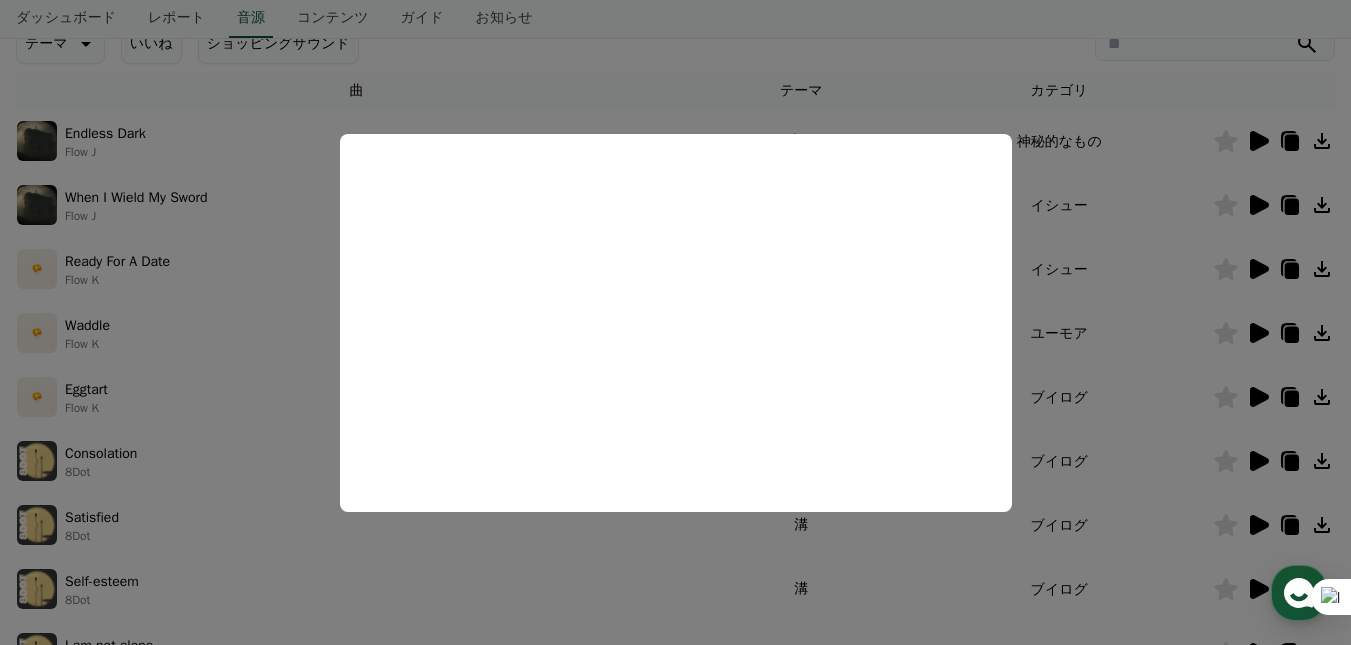 click at bounding box center (675, 322) 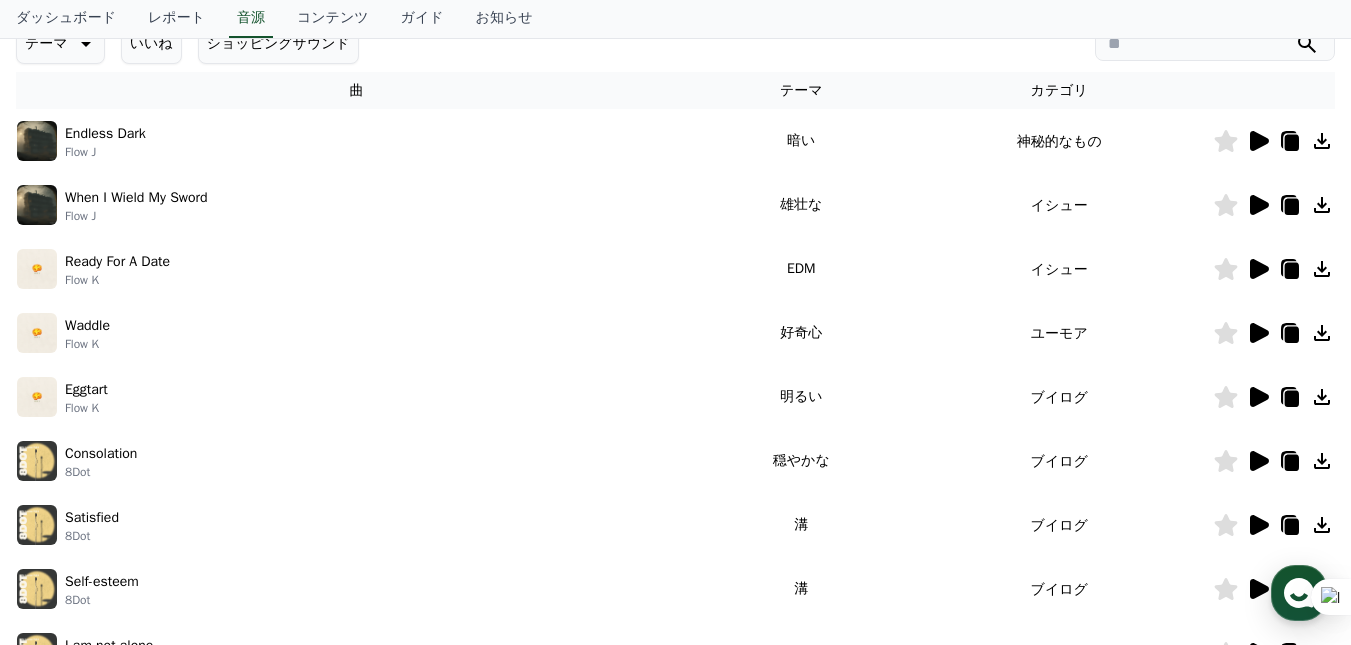 click 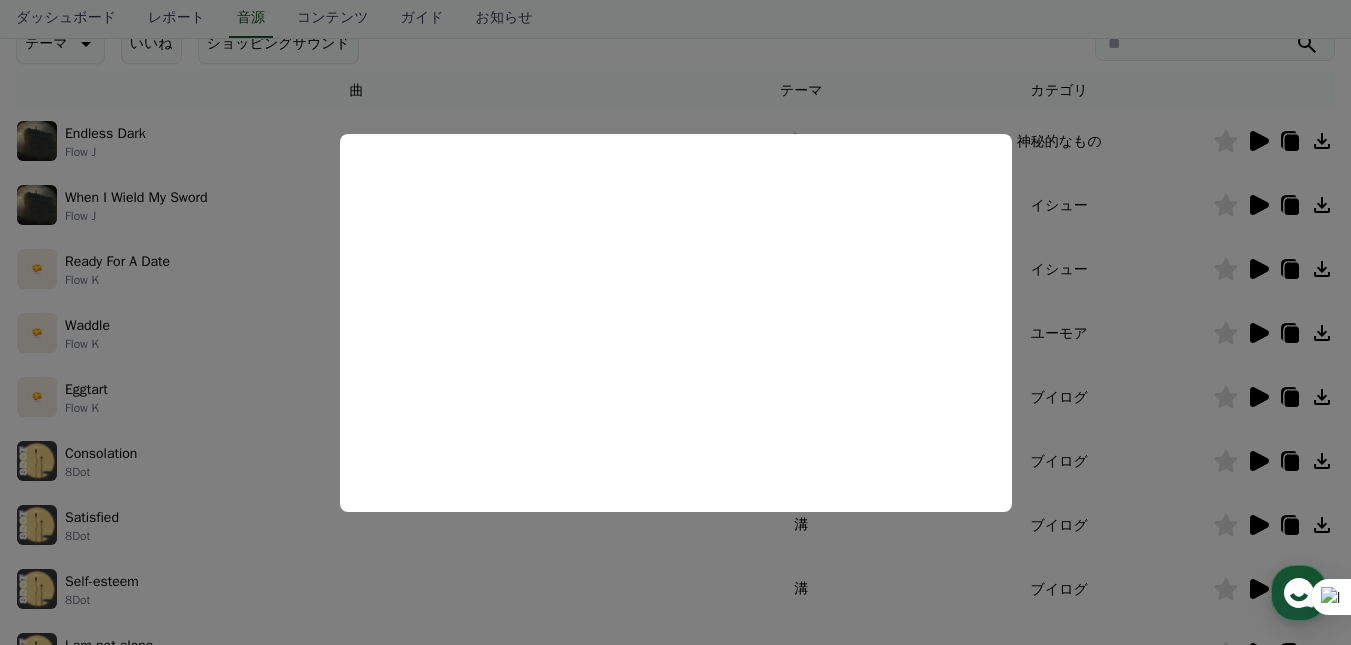 click at bounding box center (675, 322) 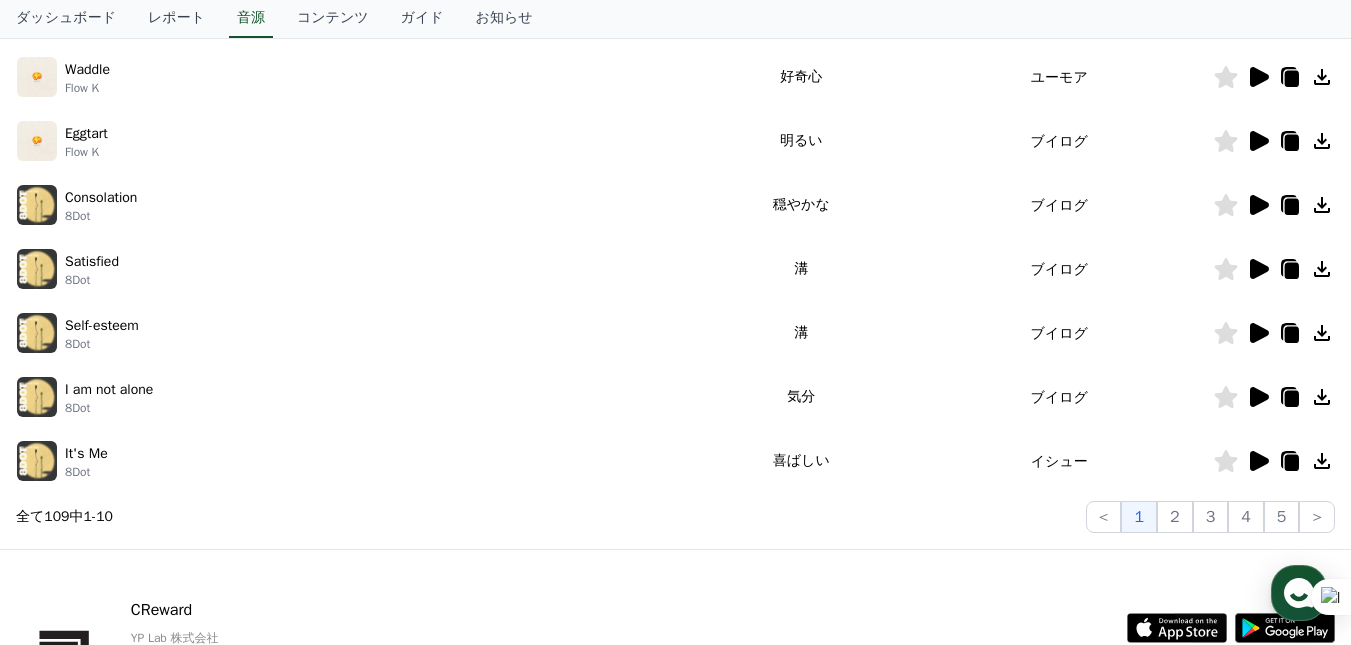 scroll, scrollTop: 600, scrollLeft: 0, axis: vertical 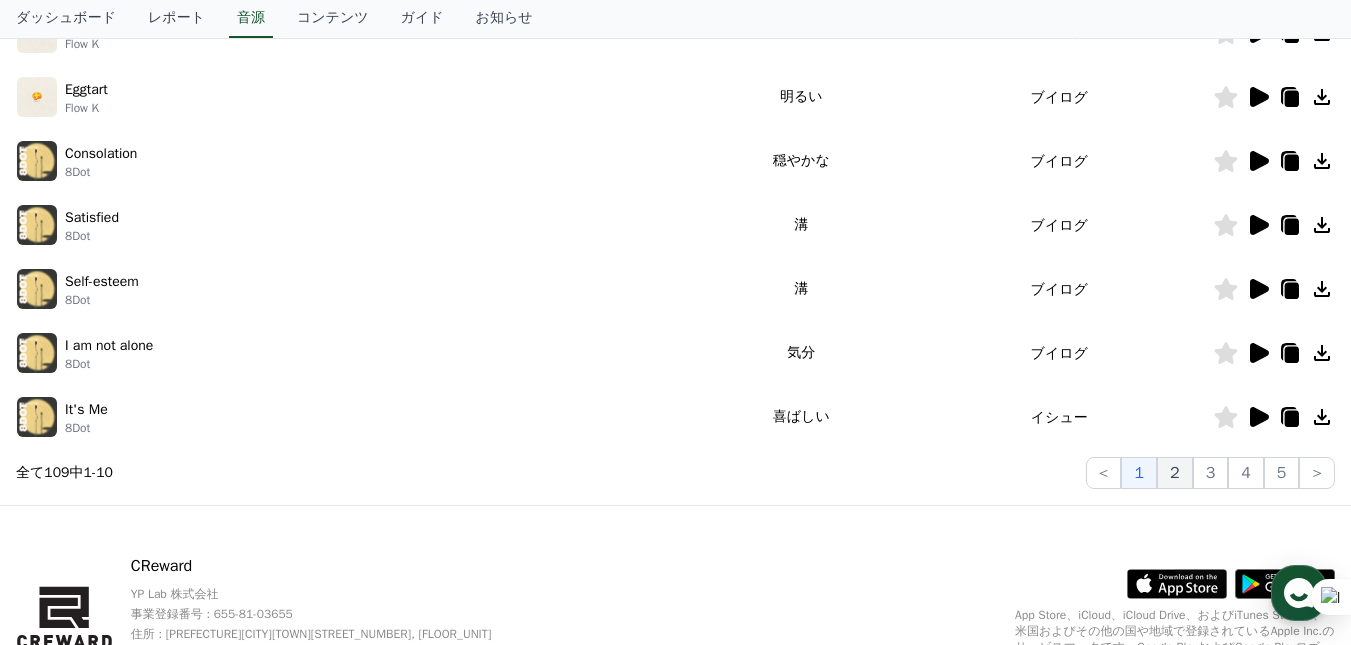 click on "2" 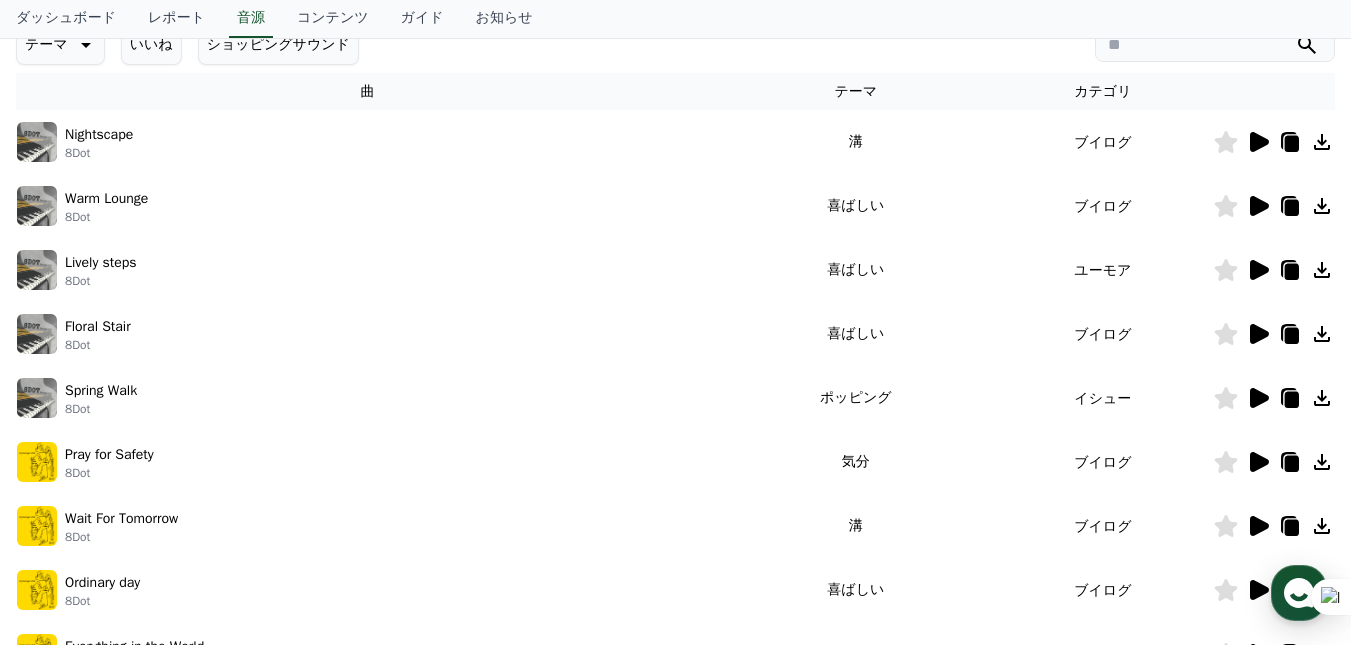 scroll, scrollTop: 300, scrollLeft: 0, axis: vertical 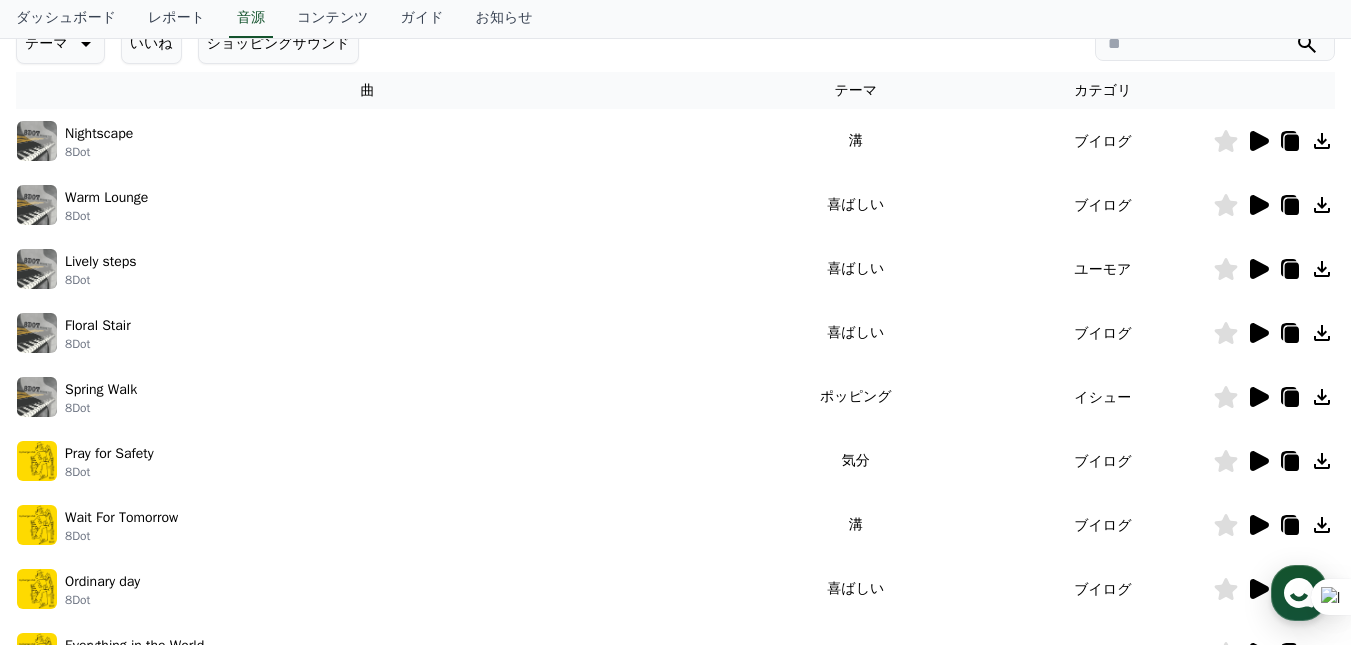 click 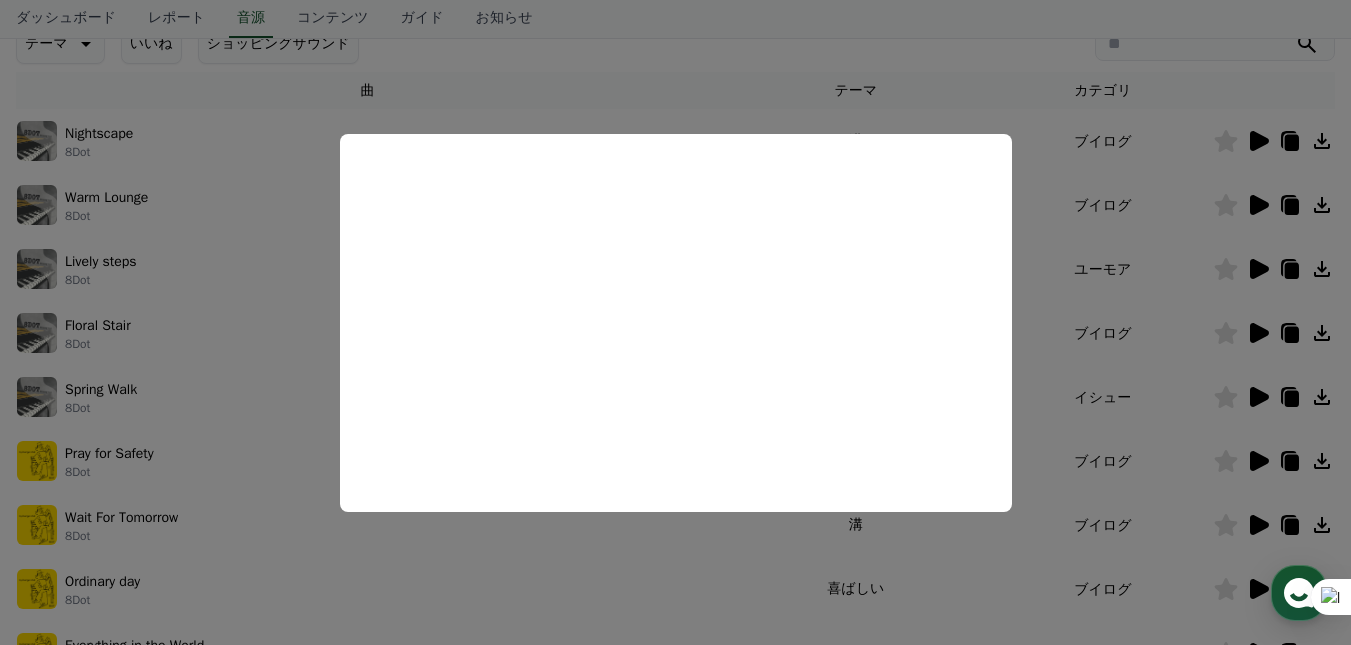 click at bounding box center (675, 322) 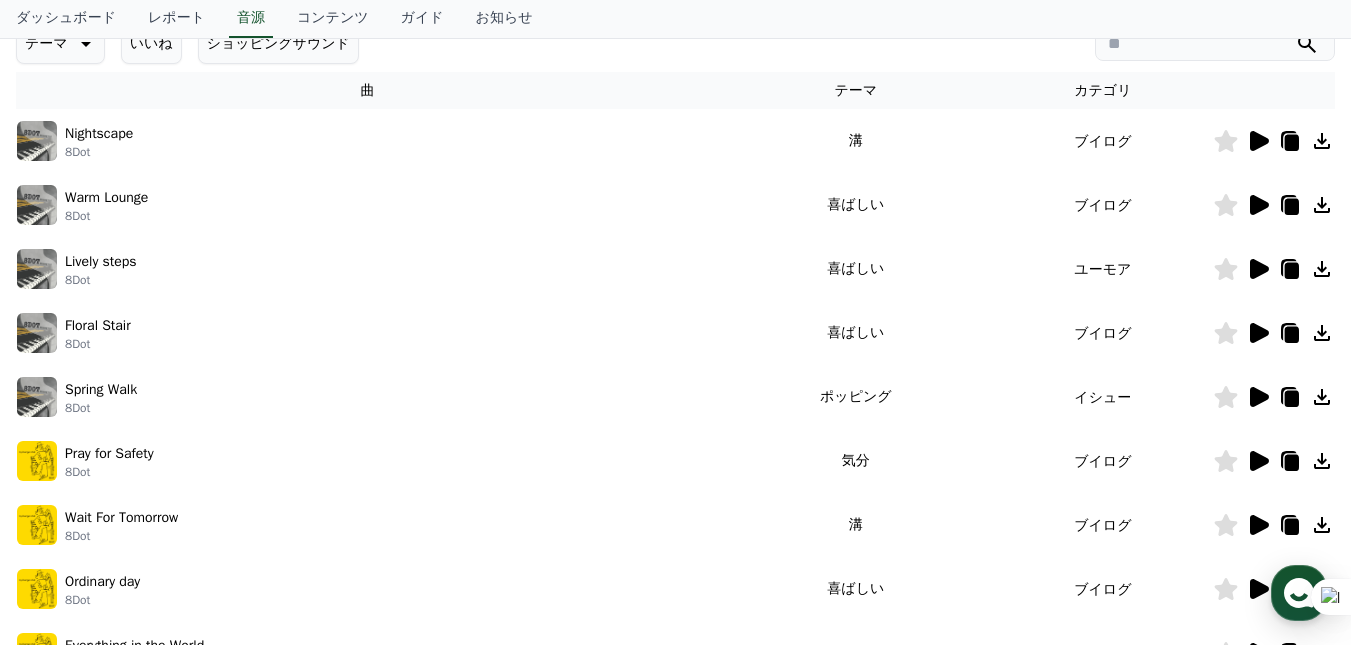 click 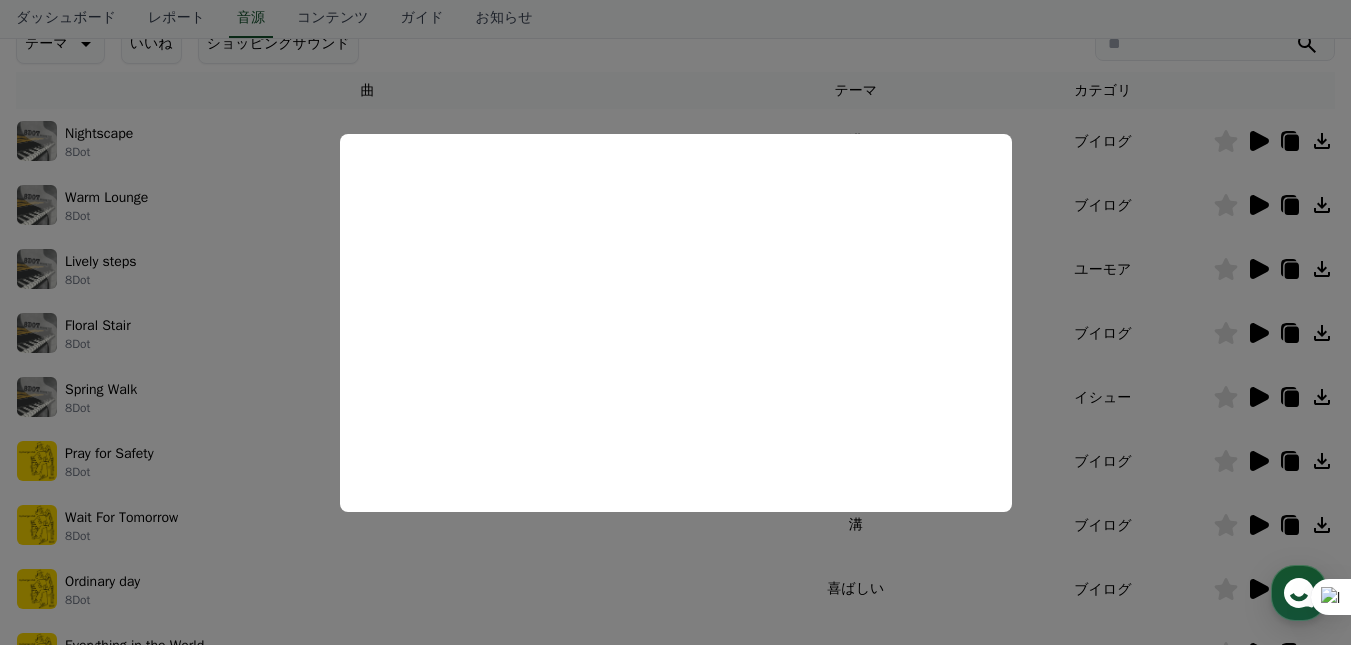 click at bounding box center [675, 322] 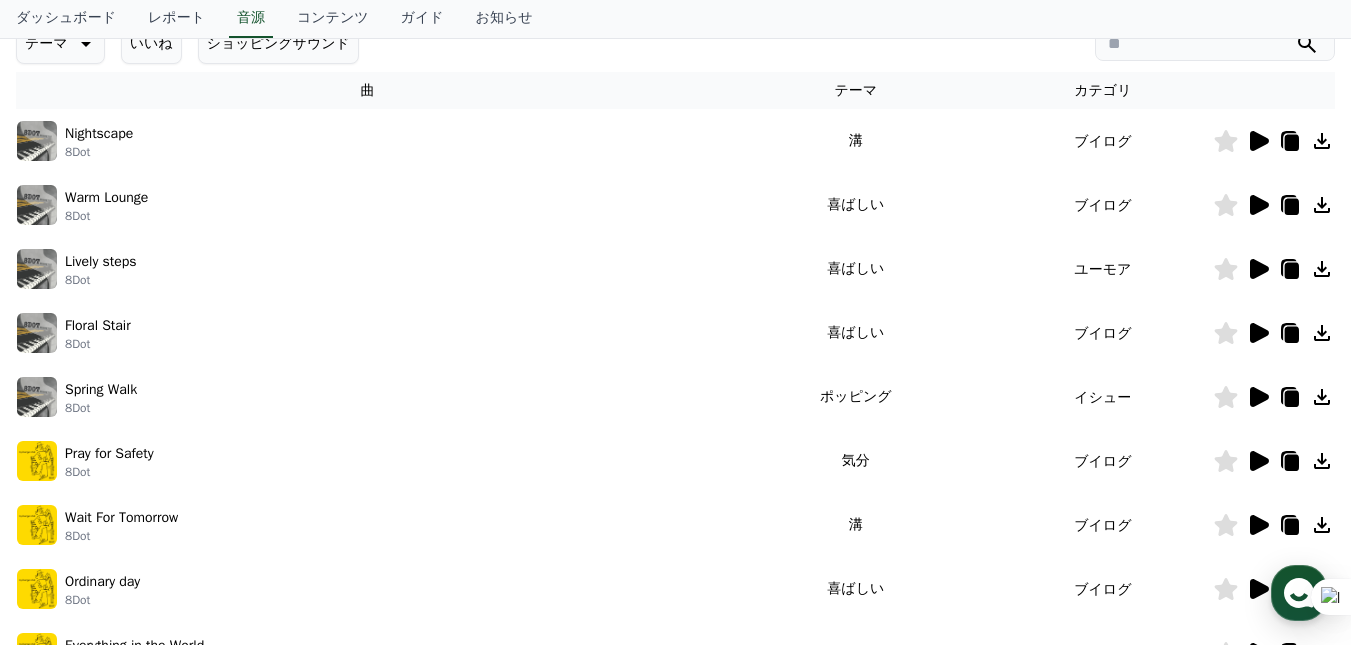 click 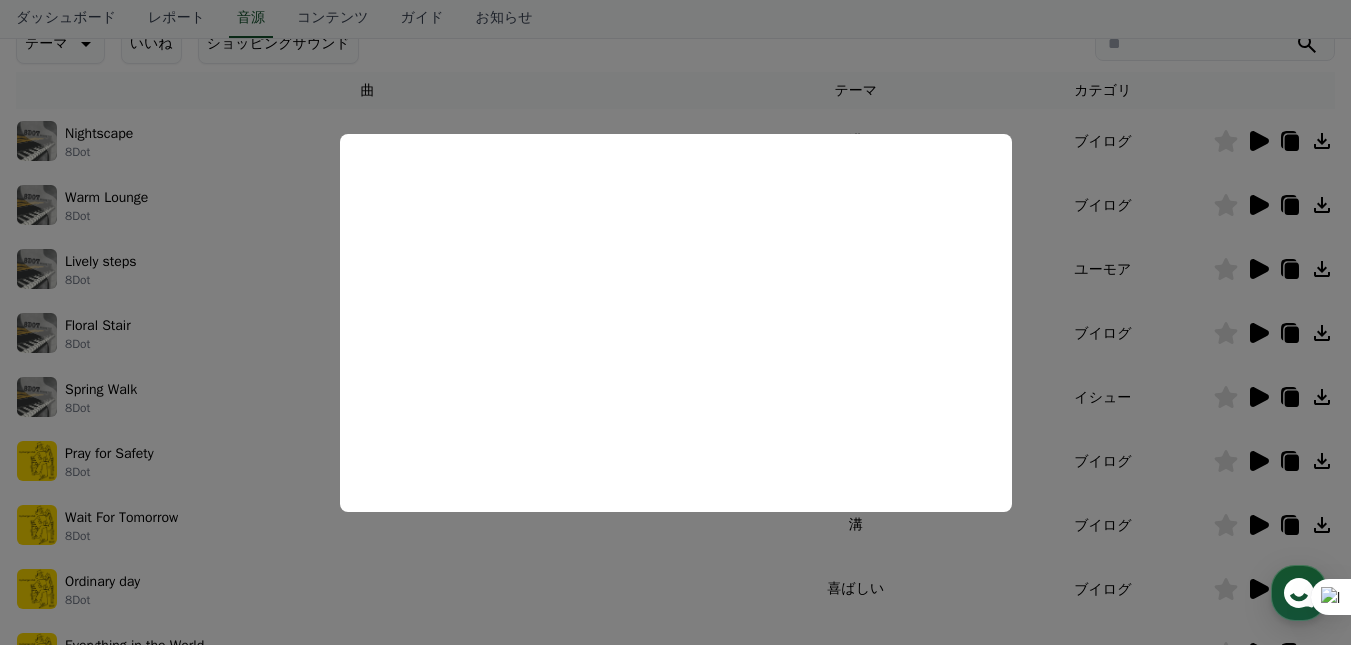 click at bounding box center [675, 322] 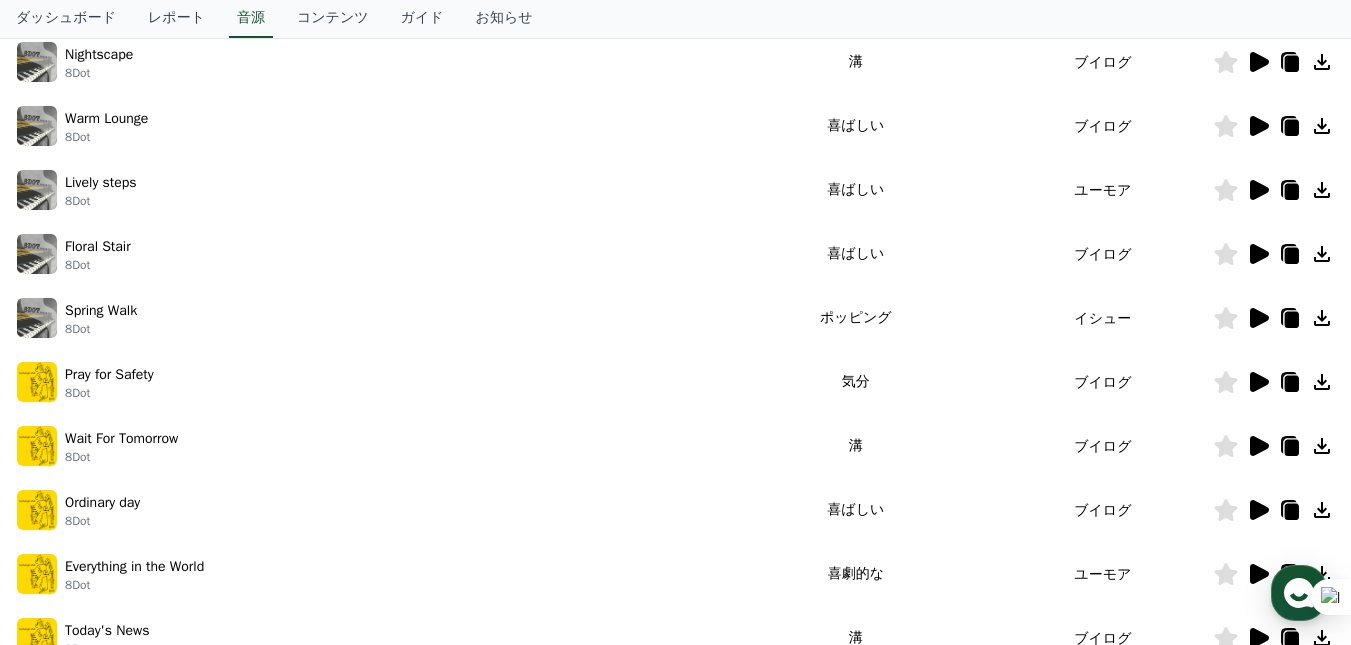 scroll, scrollTop: 500, scrollLeft: 0, axis: vertical 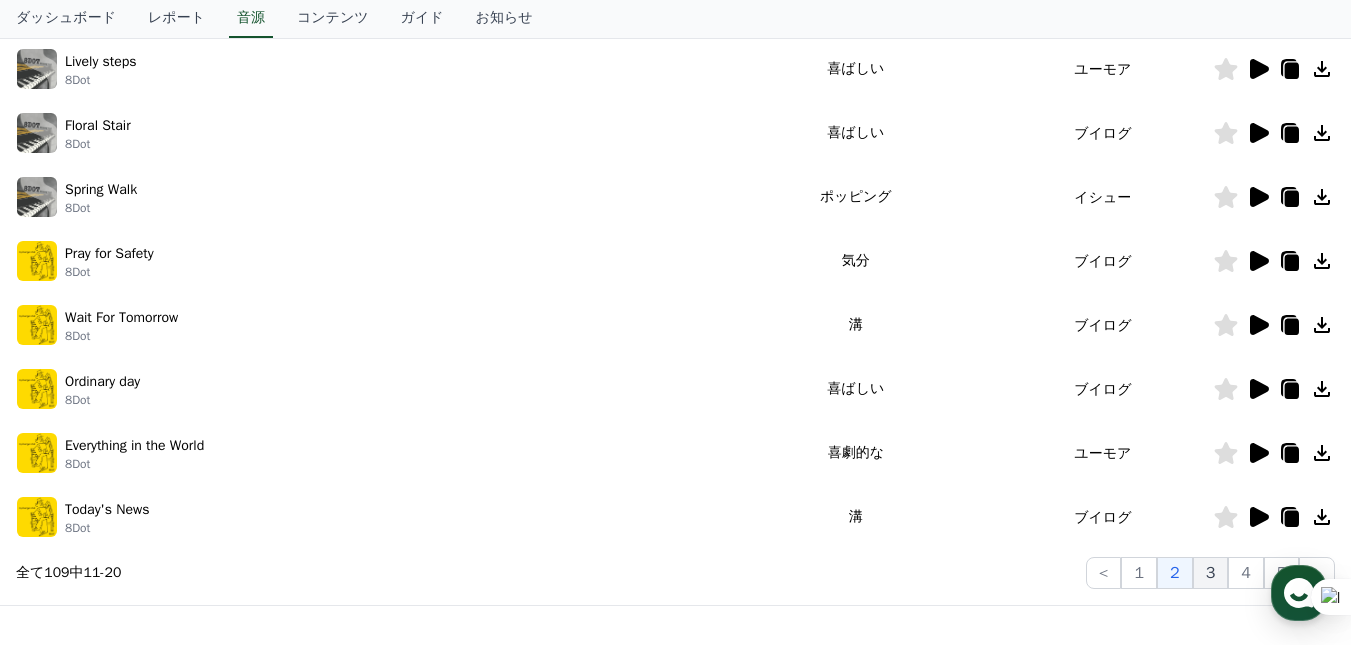 click on "3" 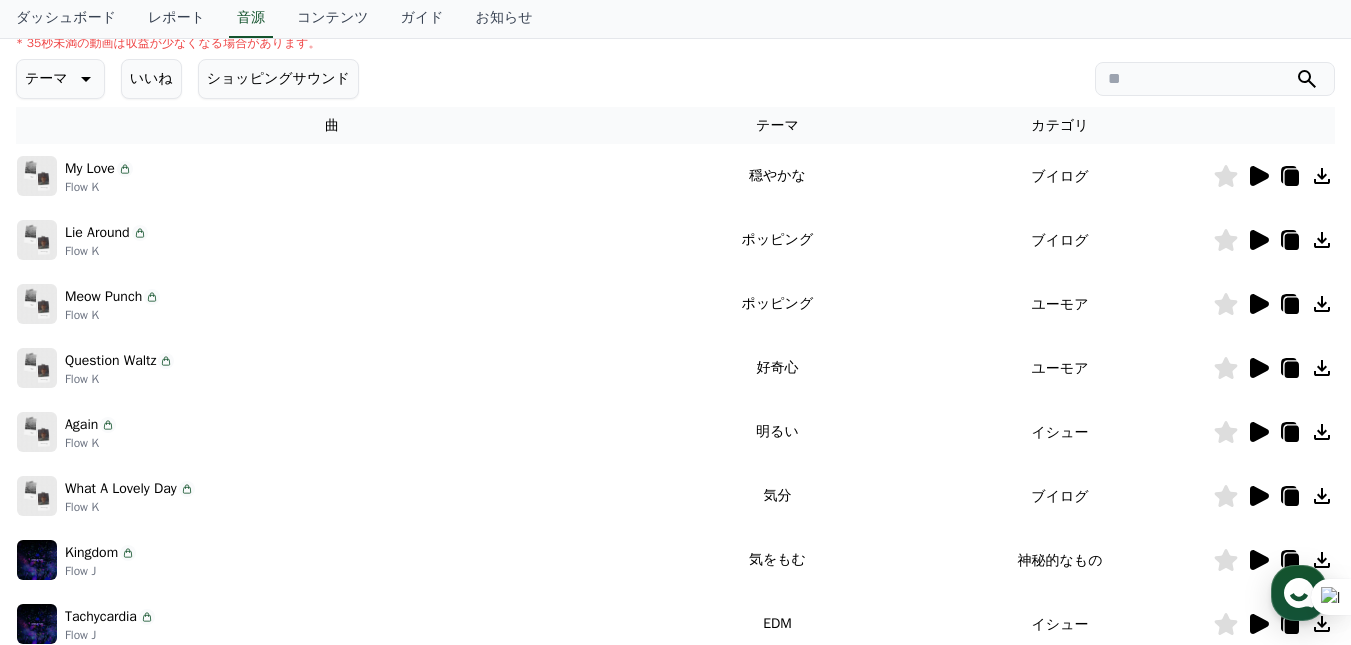 scroll, scrollTop: 200, scrollLeft: 0, axis: vertical 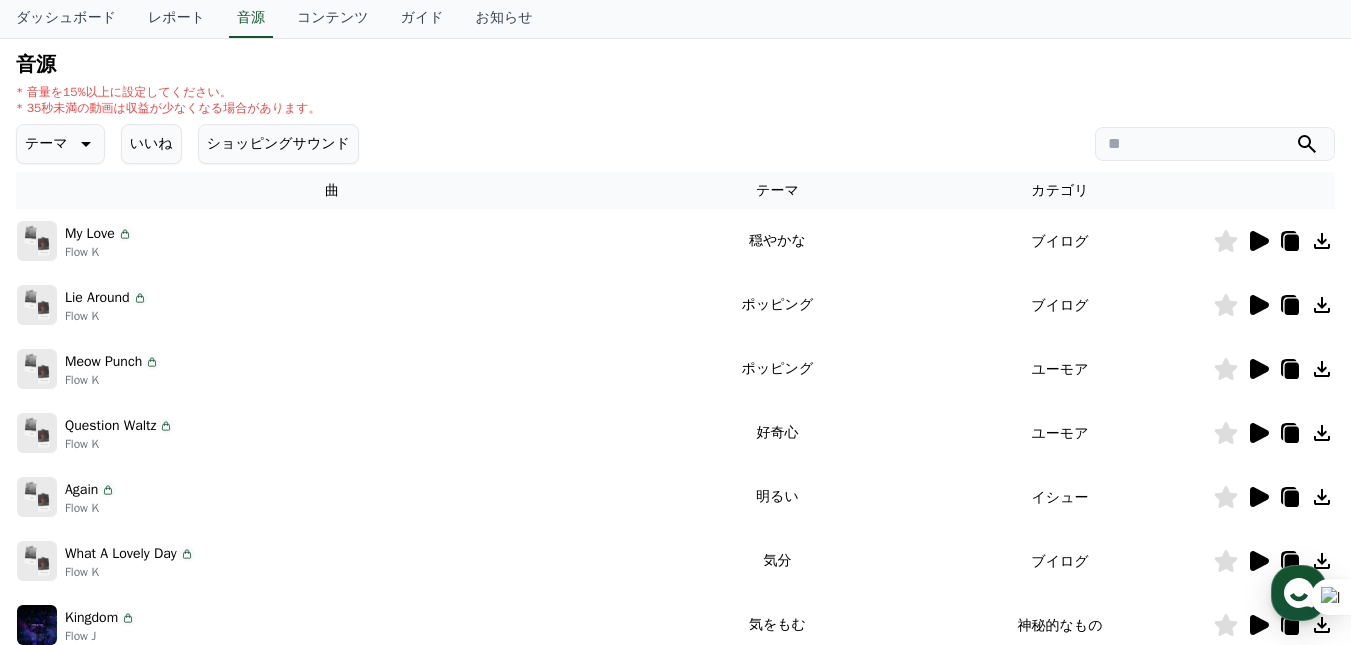 click 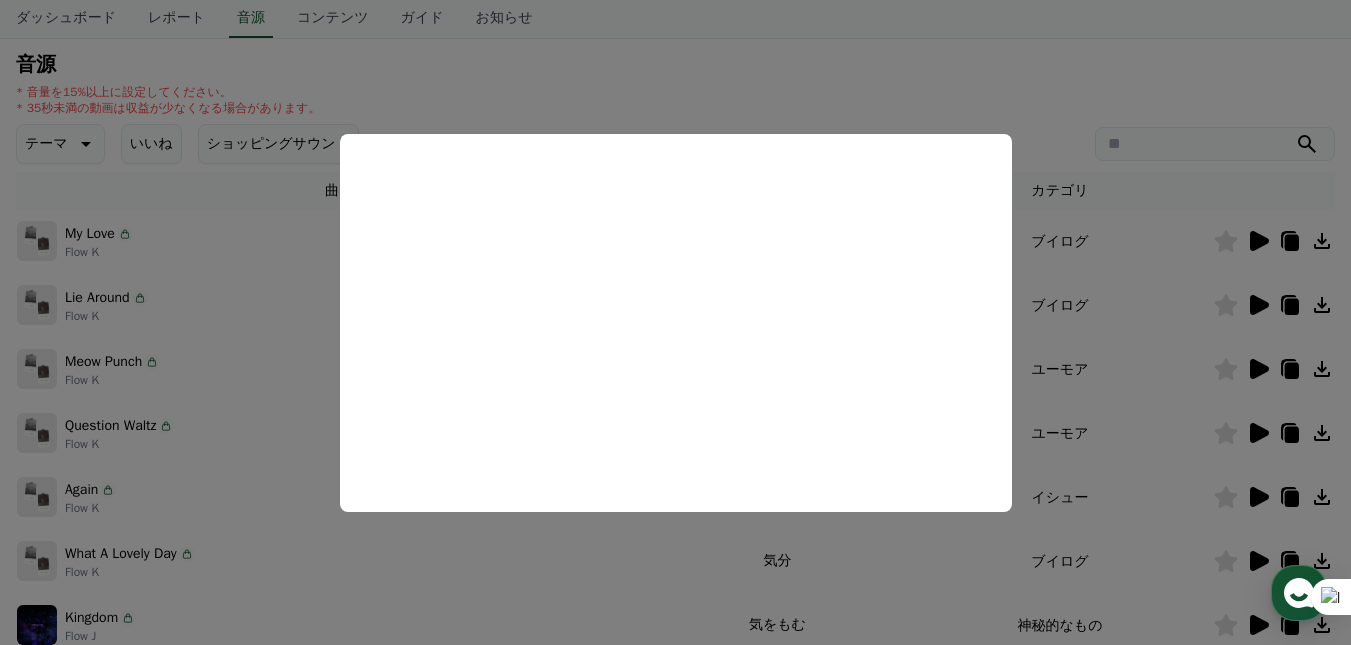 click at bounding box center (675, 322) 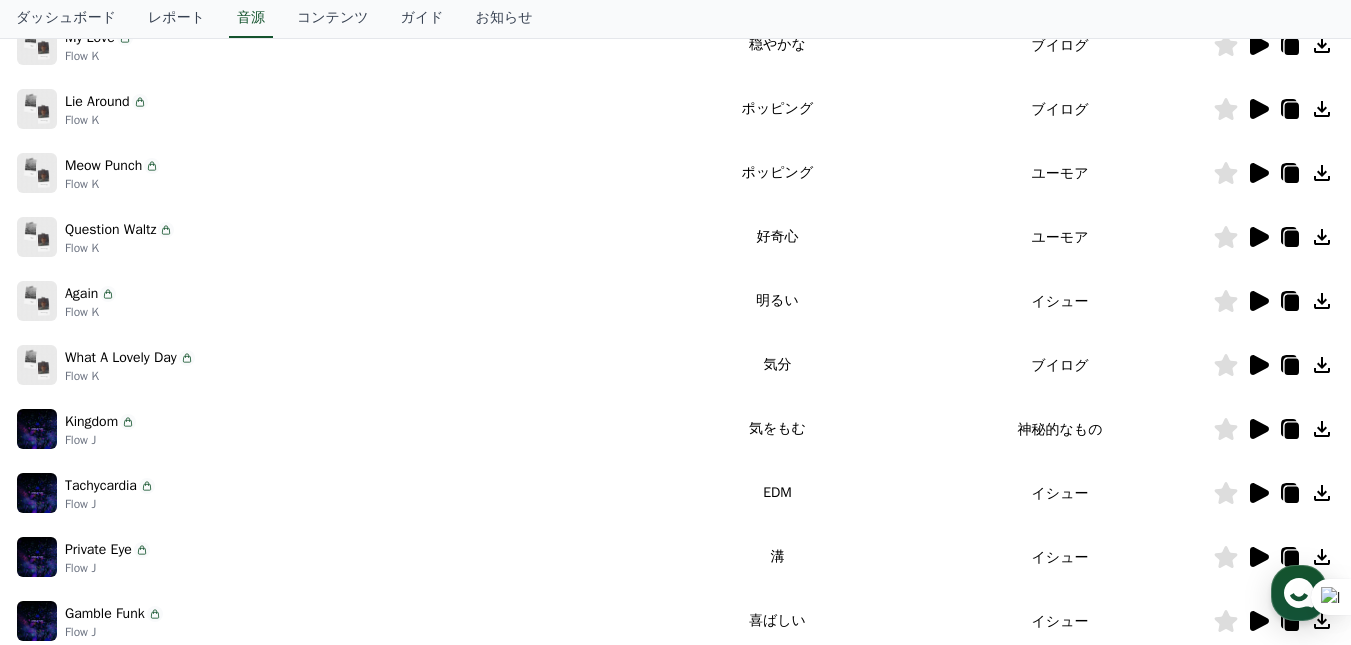 scroll, scrollTop: 400, scrollLeft: 0, axis: vertical 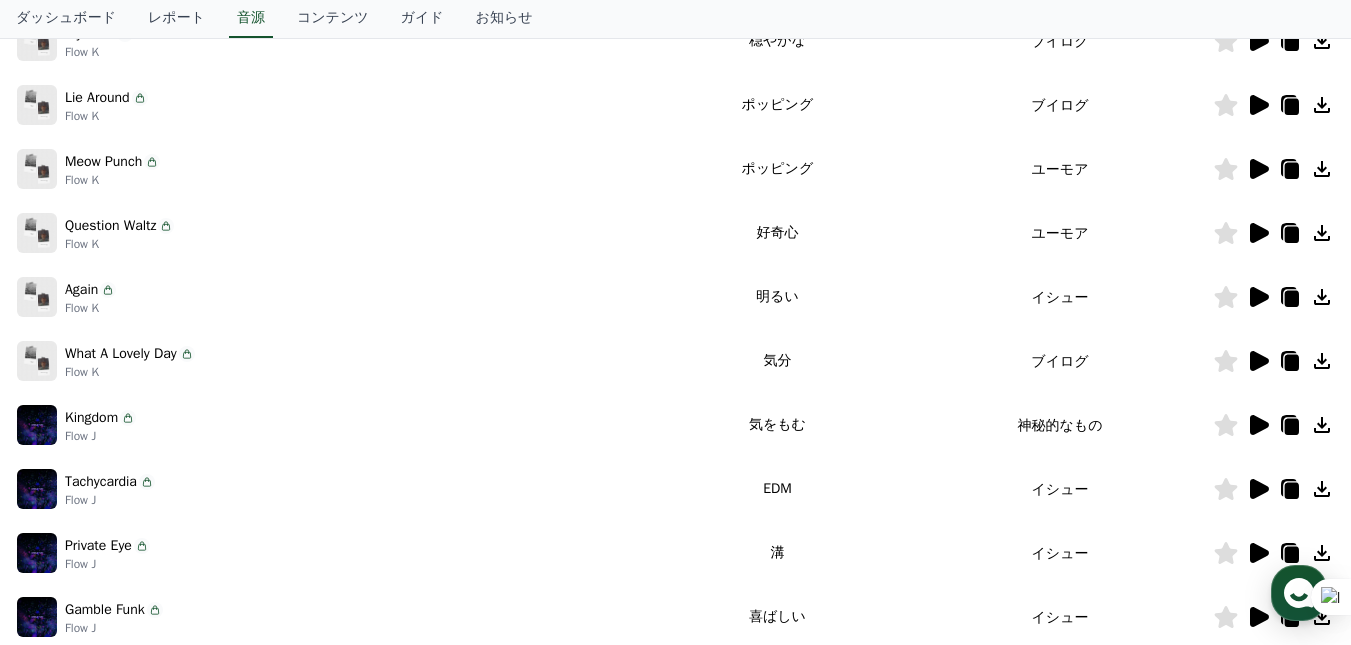 click 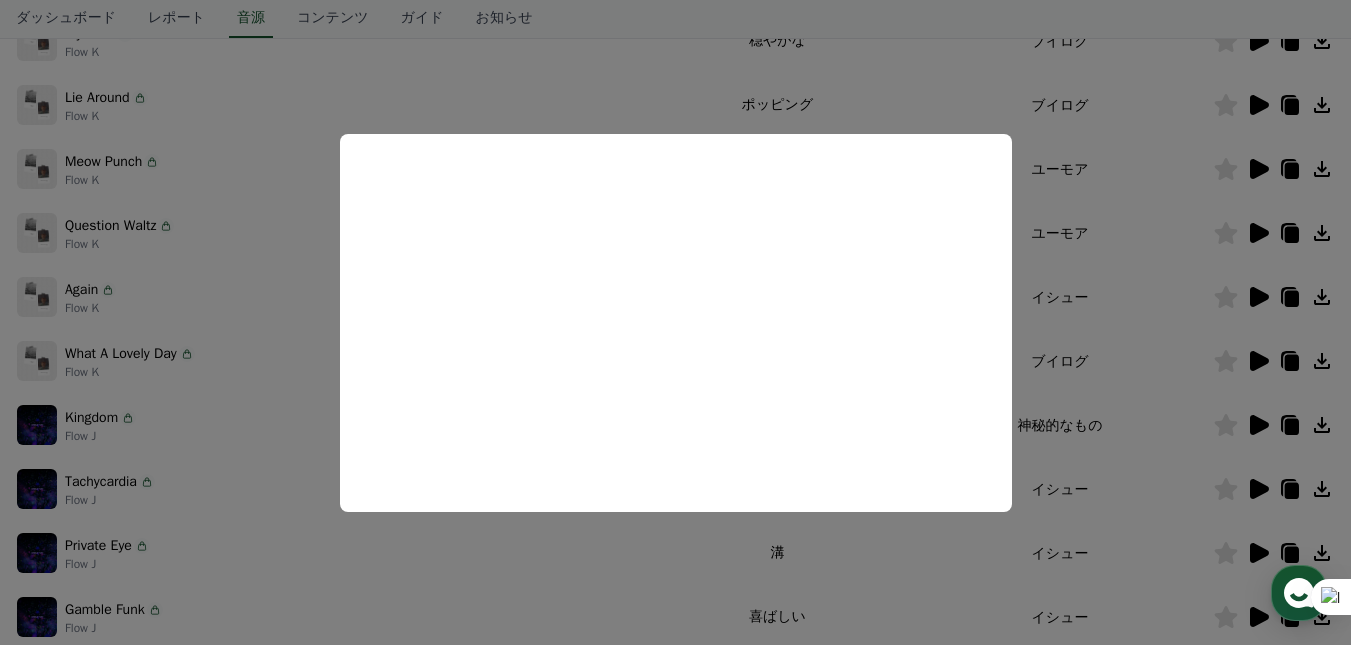 click at bounding box center (675, 322) 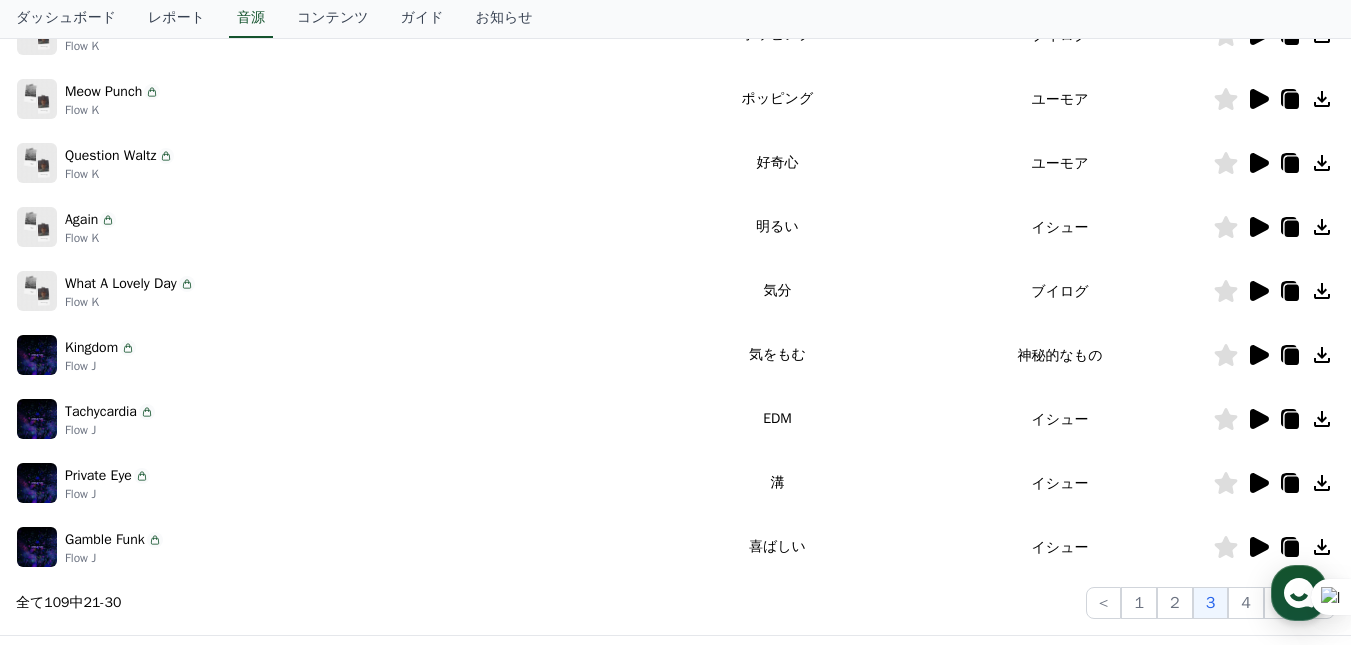 scroll, scrollTop: 500, scrollLeft: 0, axis: vertical 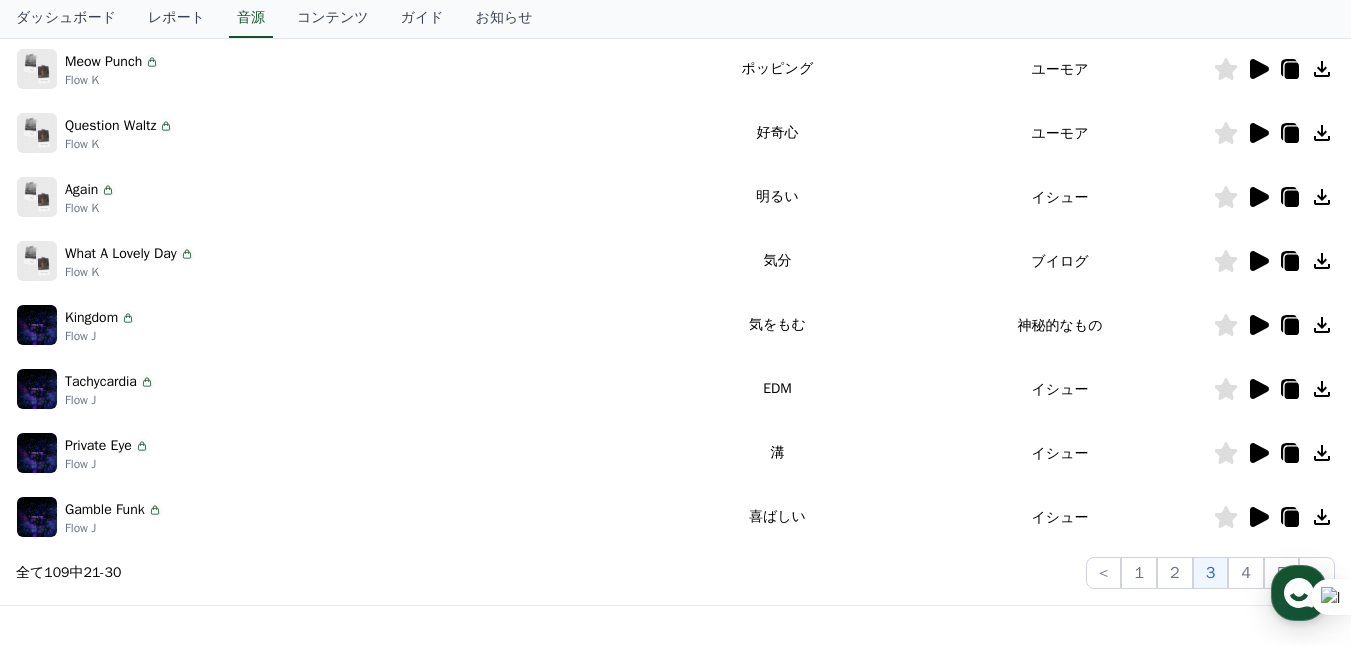 click 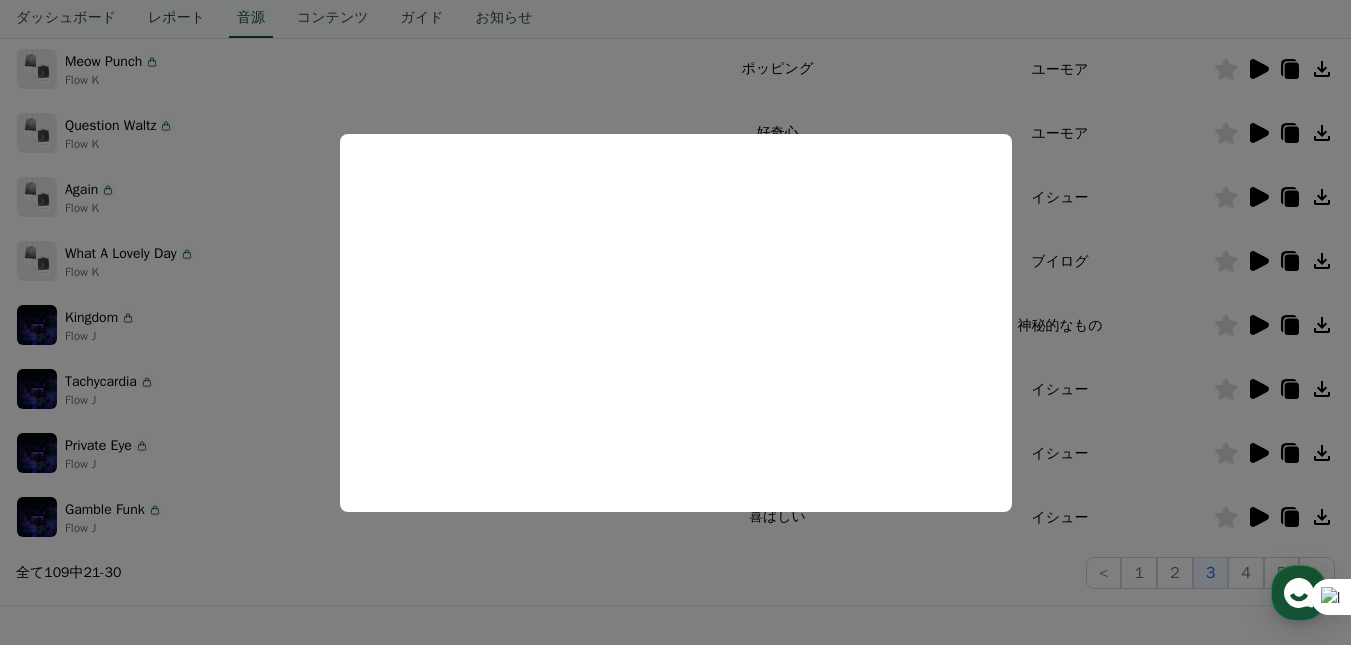 click at bounding box center (675, 322) 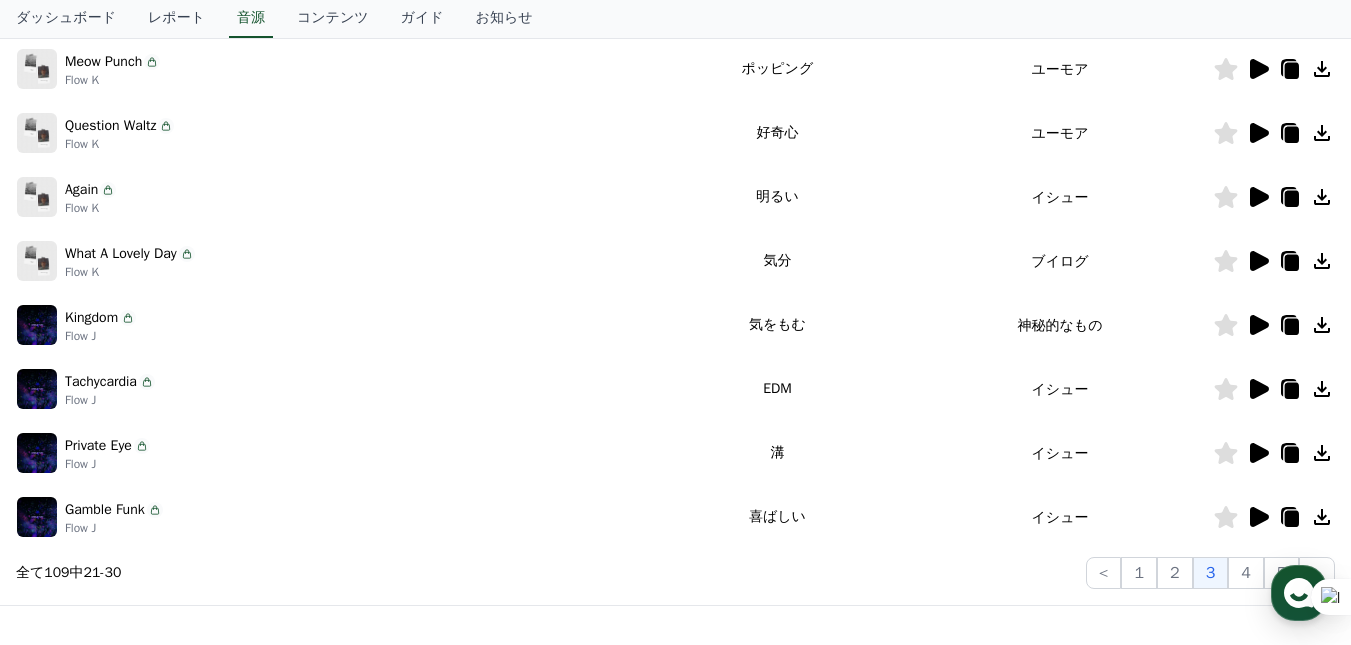 click 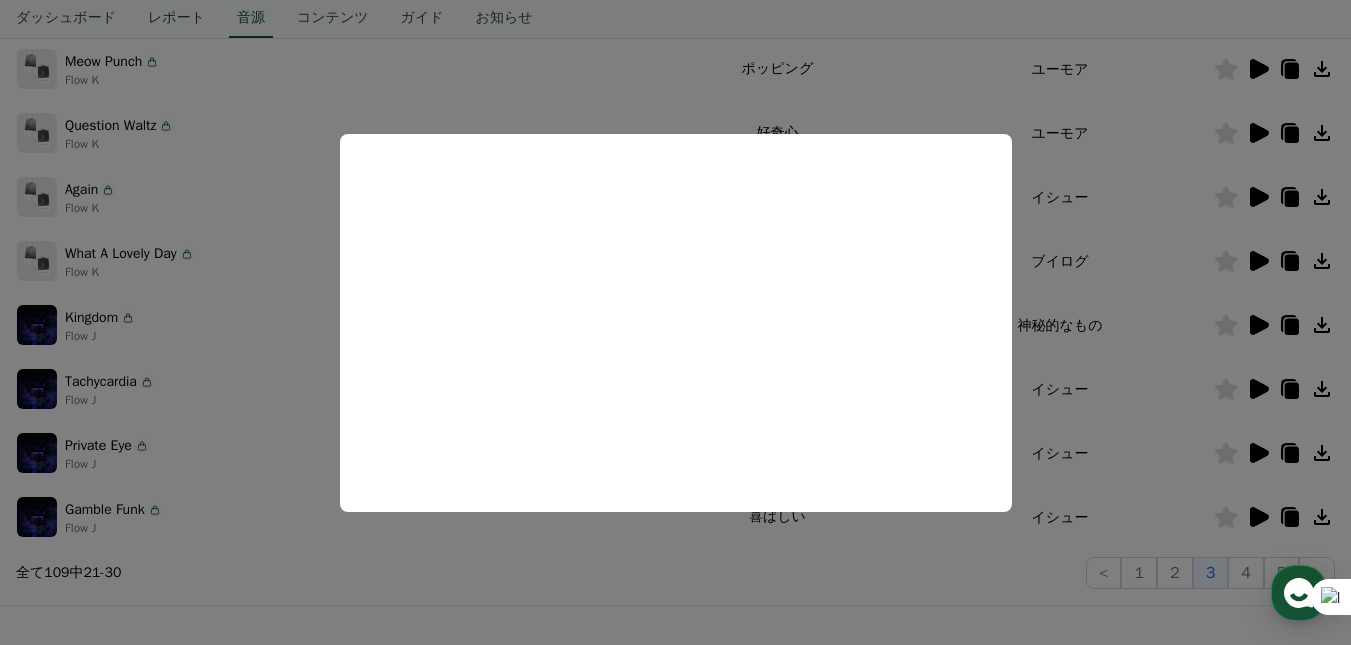 click at bounding box center (675, 322) 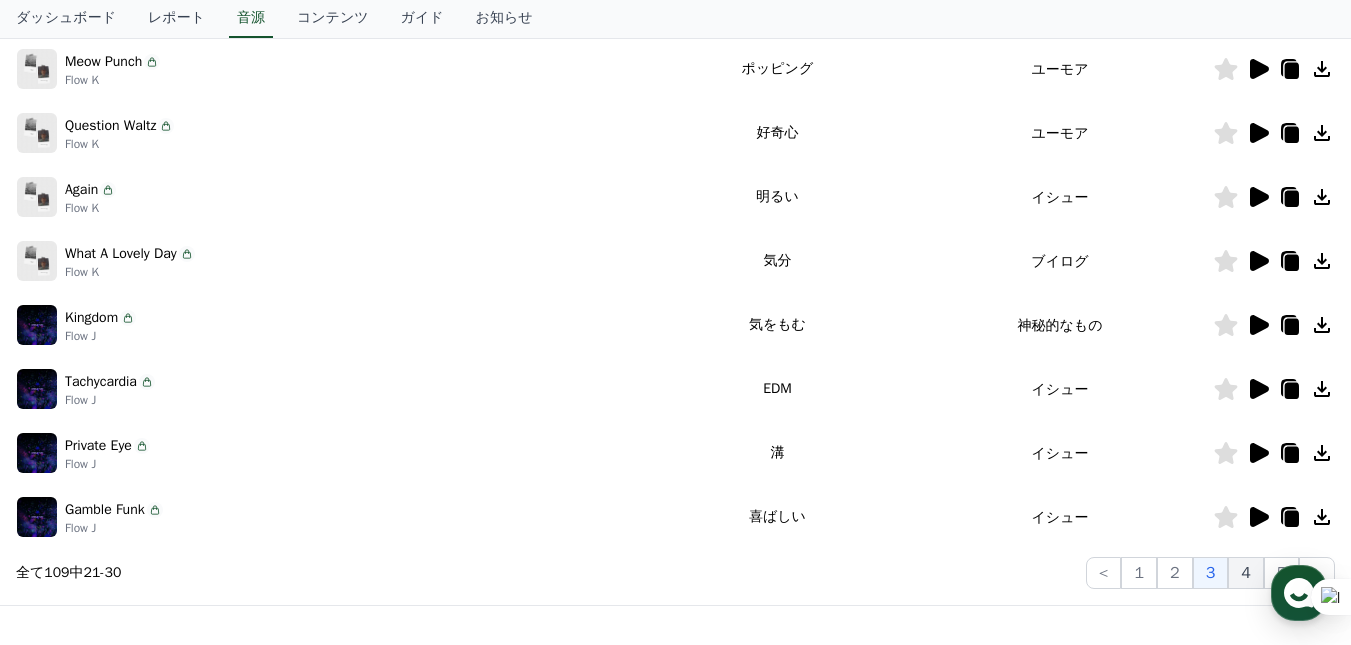 click on "4" 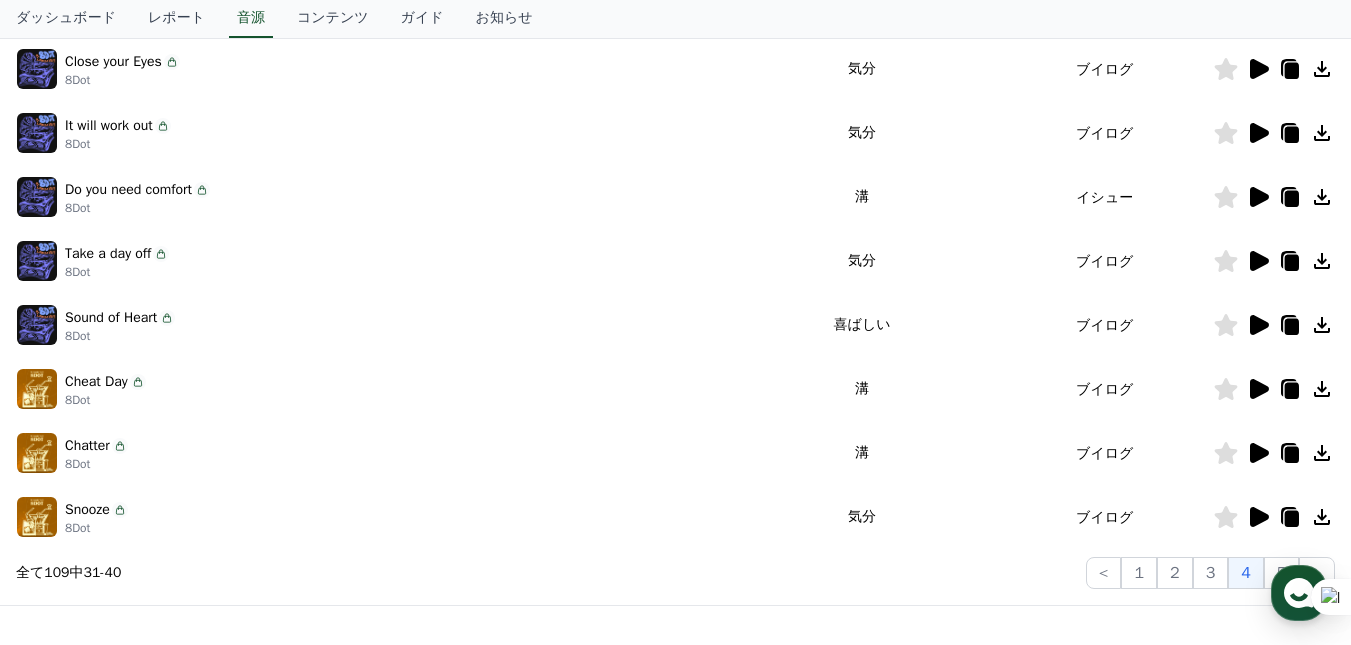 click 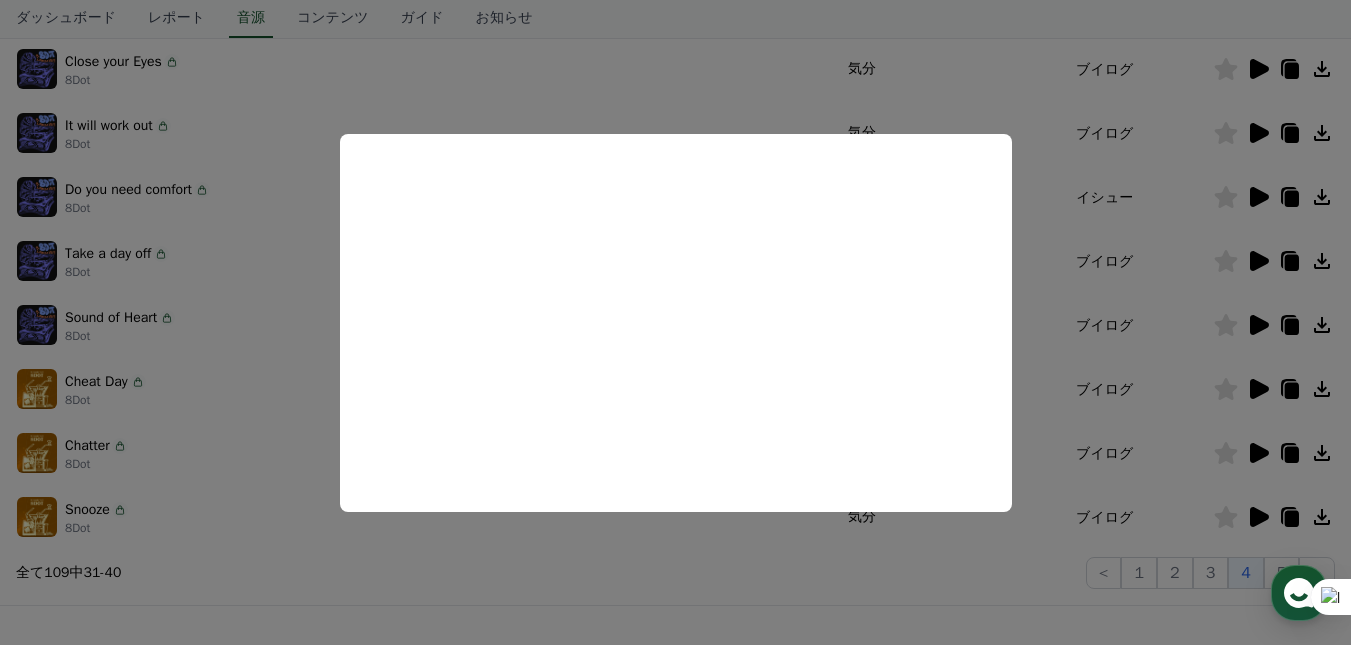 click at bounding box center (675, 322) 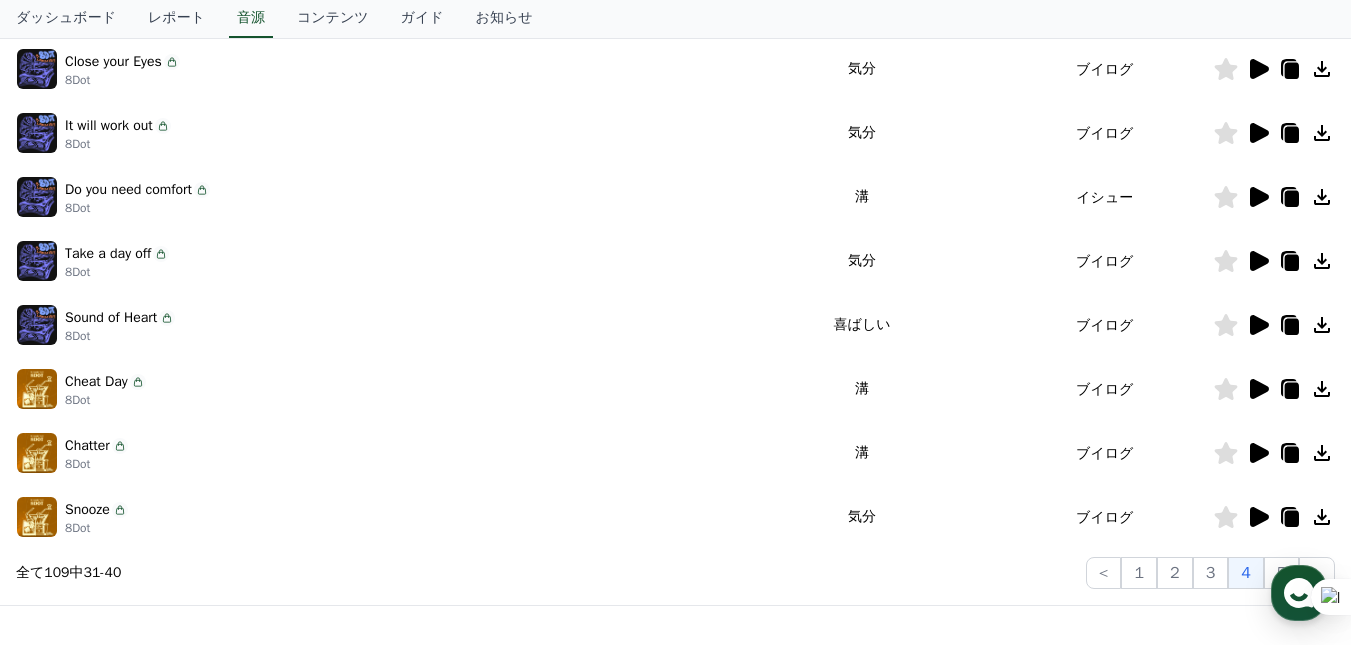 click 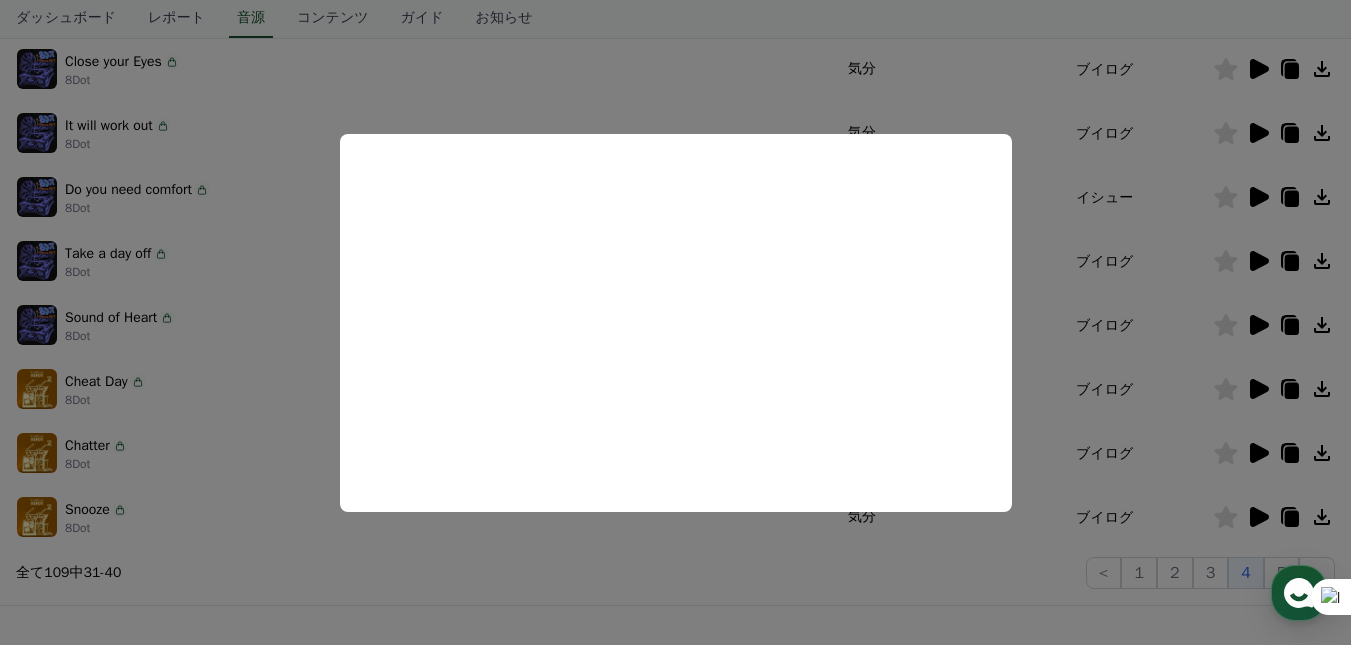click at bounding box center (675, 322) 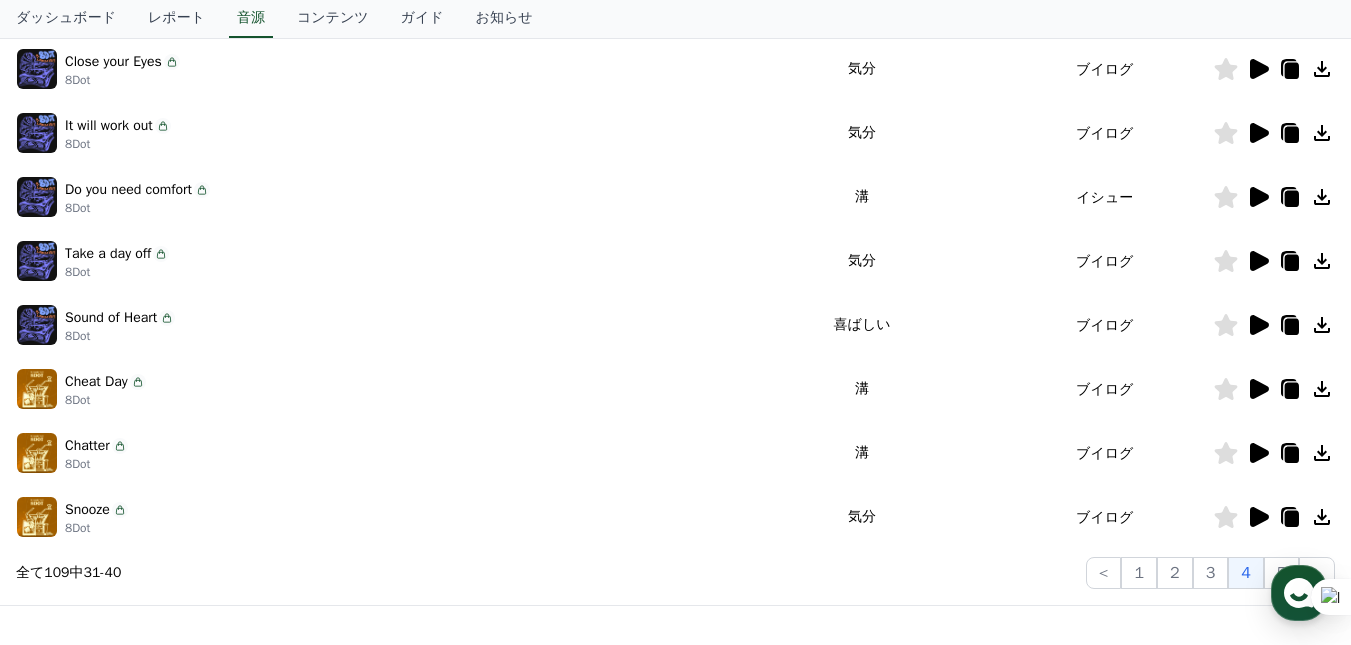 click 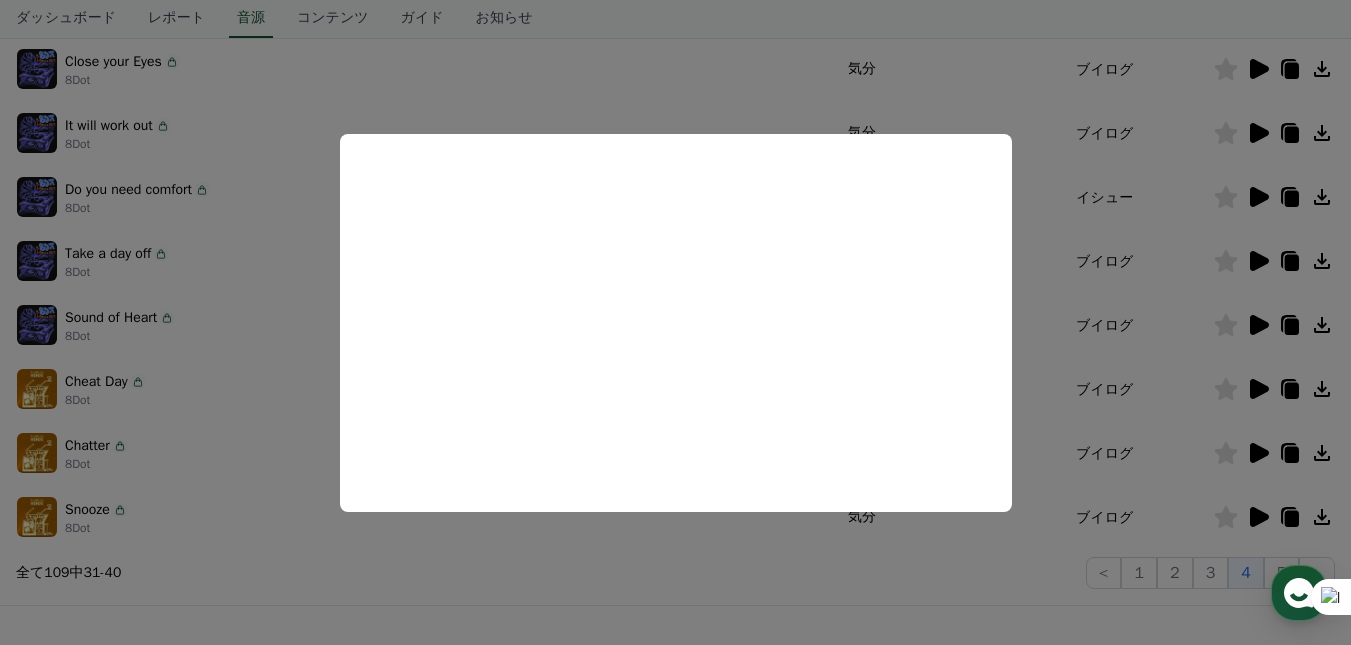 click at bounding box center [675, 322] 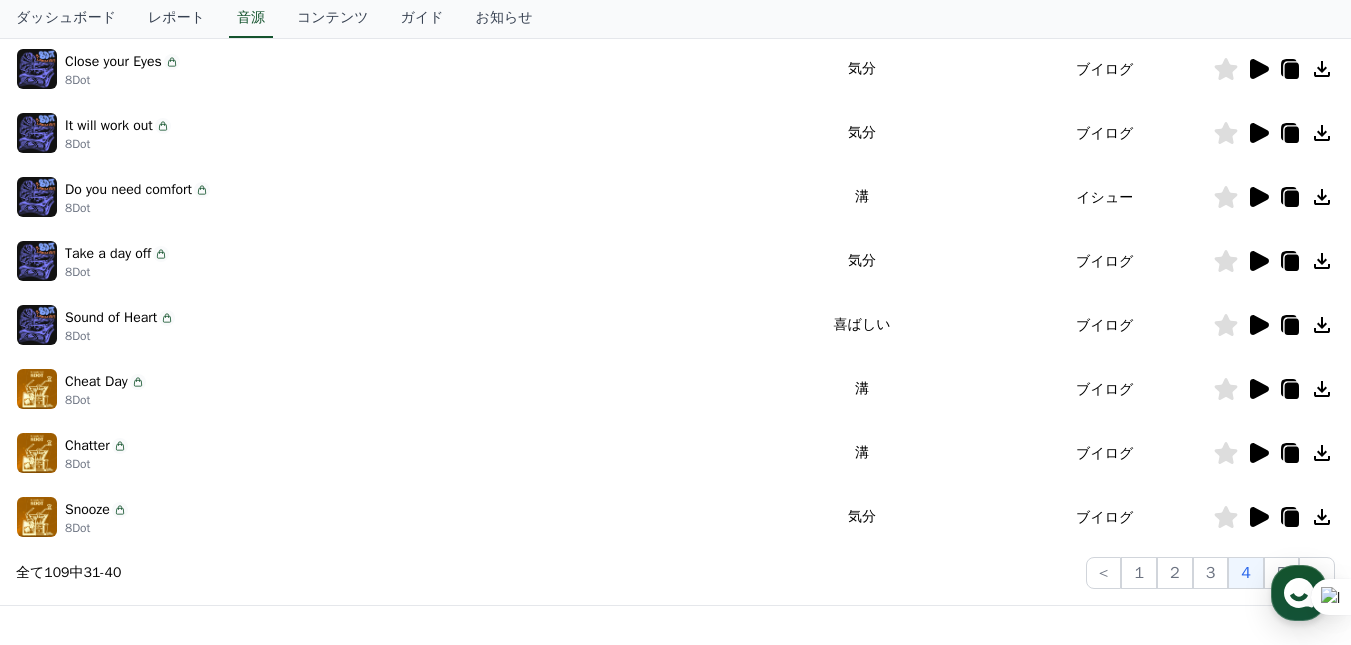 click 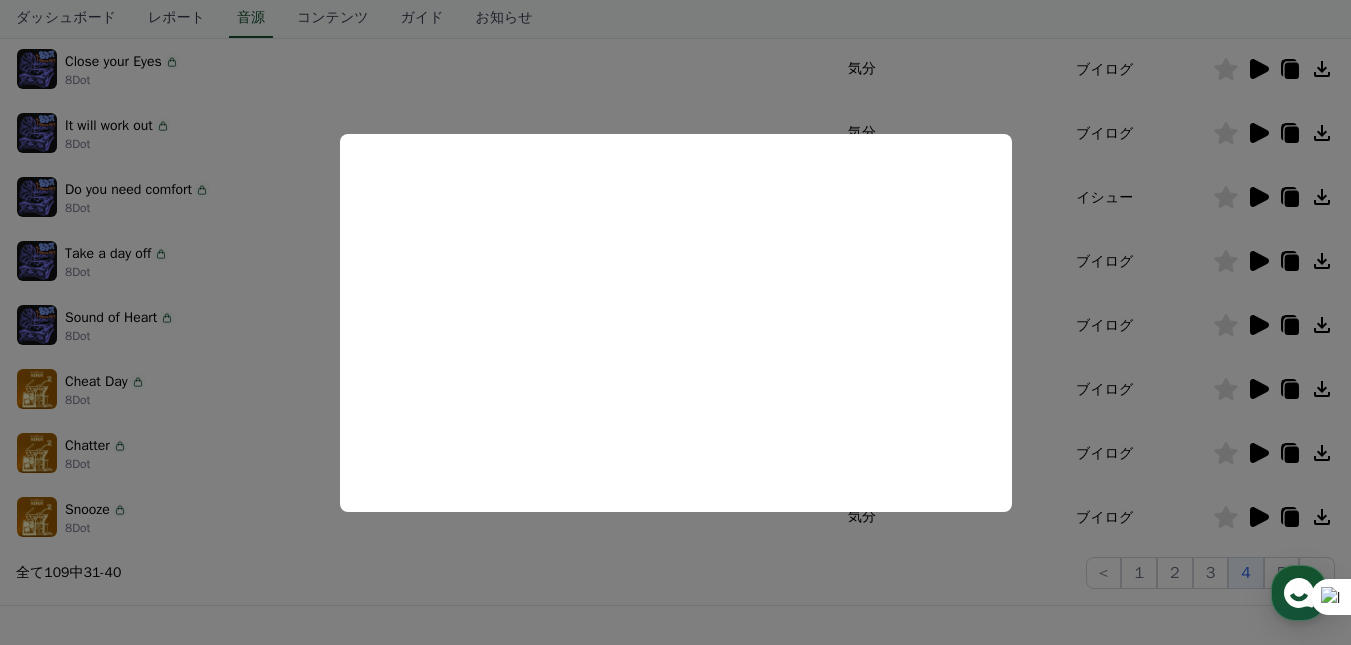click at bounding box center (675, 322) 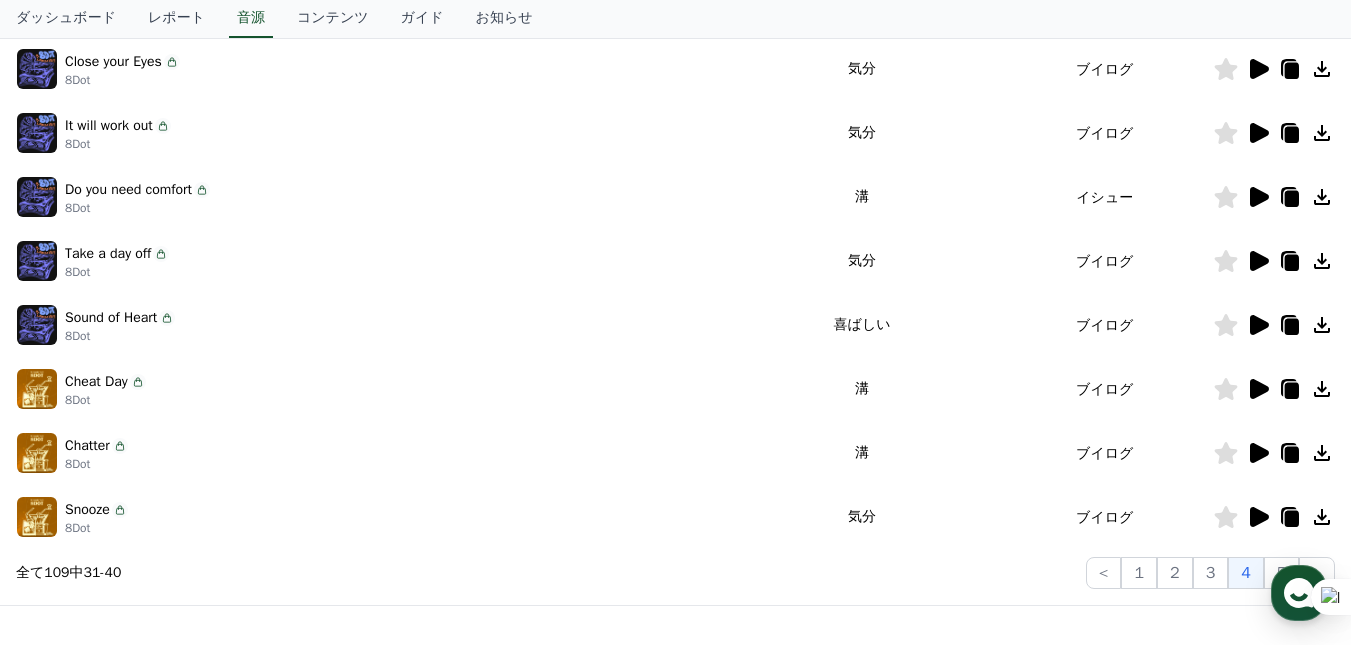 click 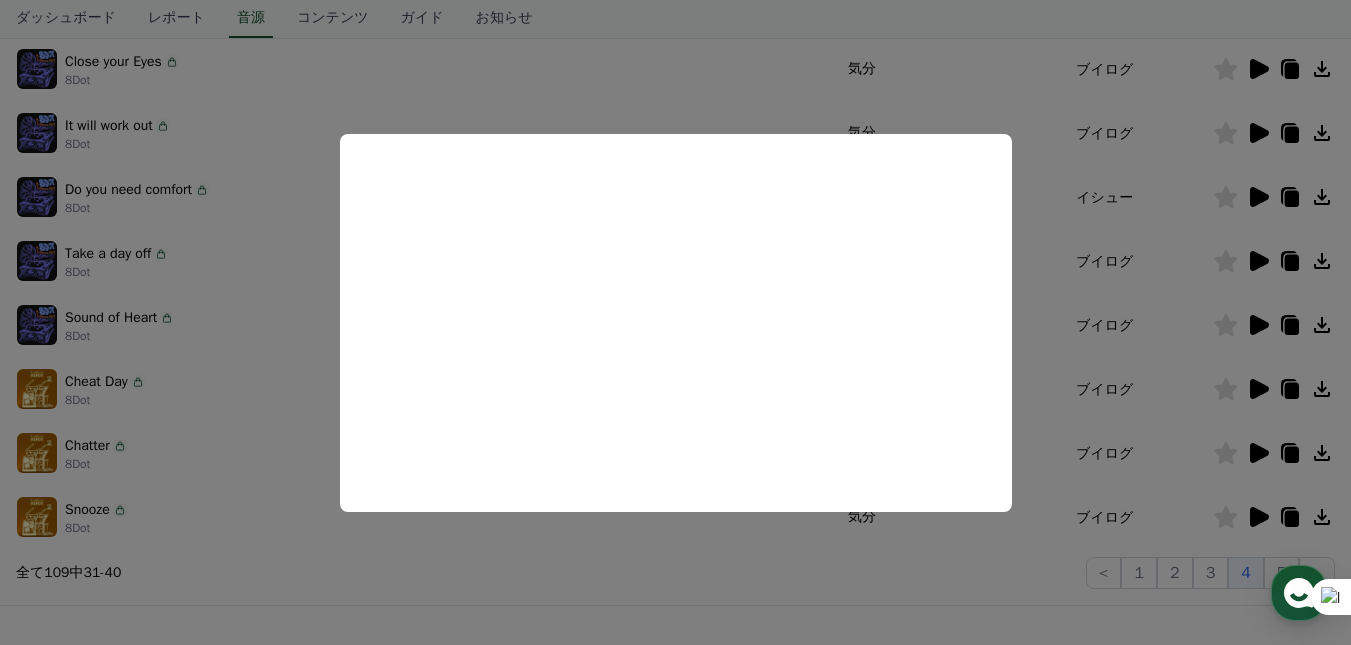 click at bounding box center [675, 322] 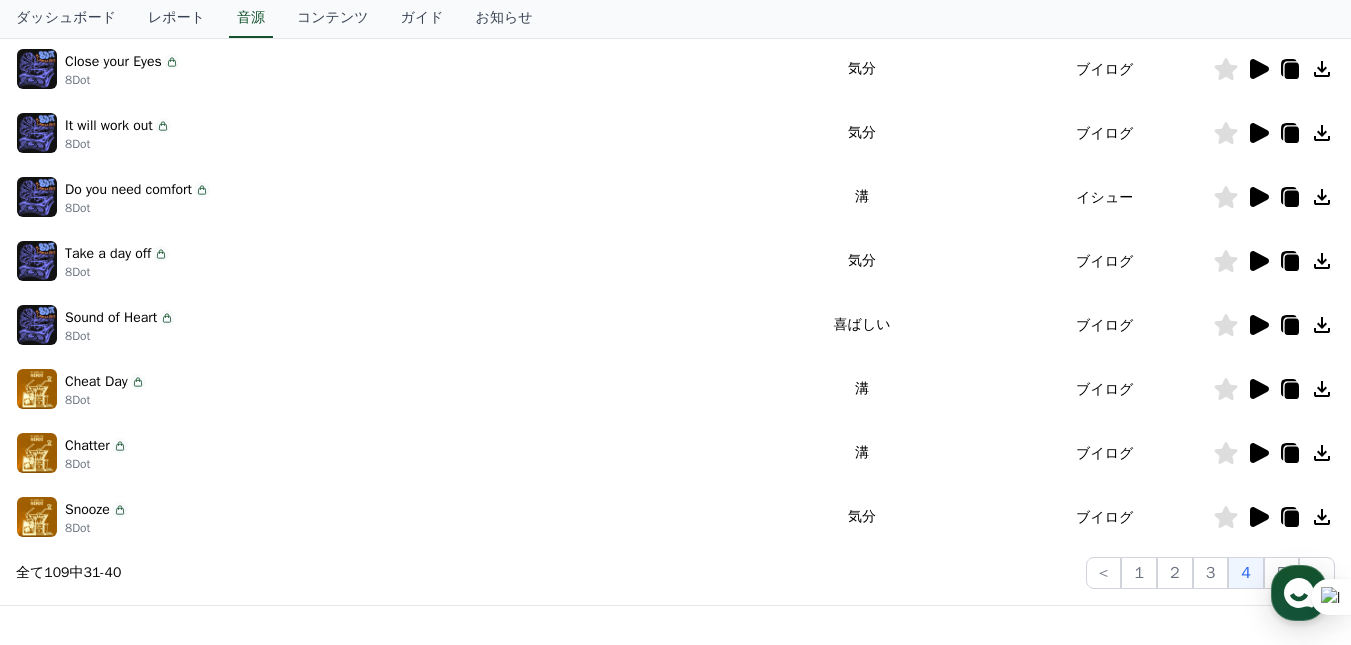 click 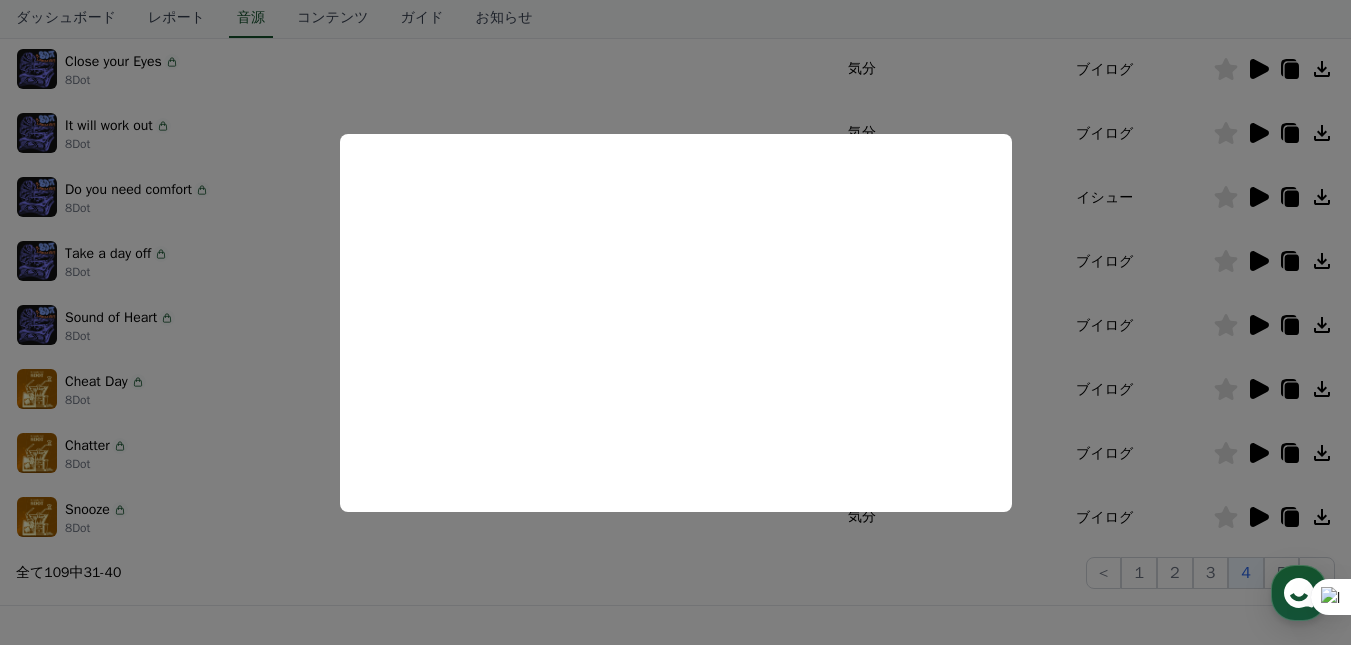 click at bounding box center (675, 322) 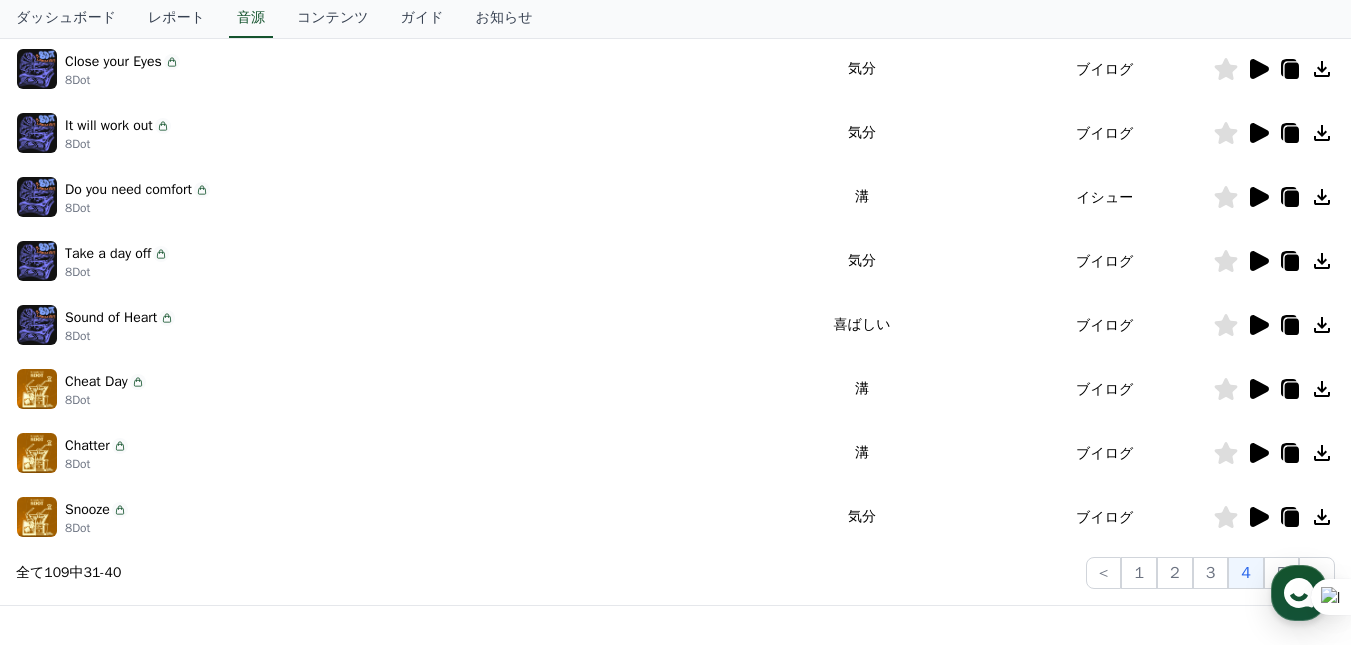 click 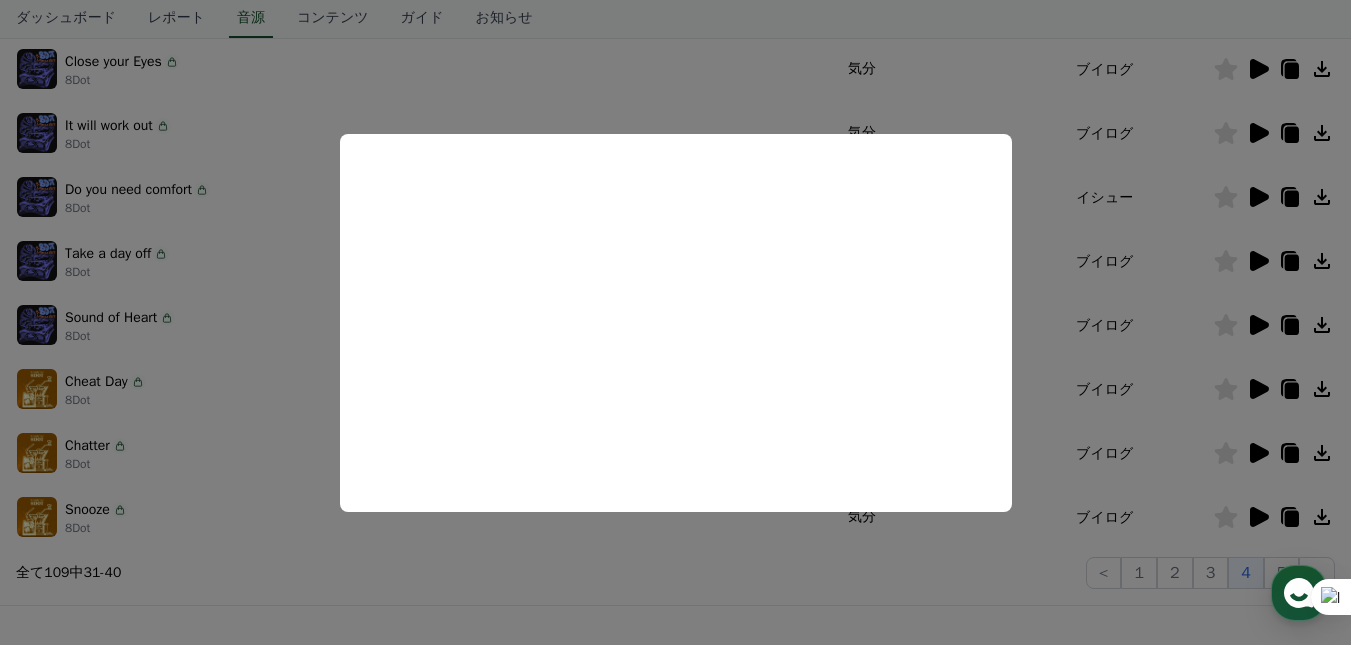 click at bounding box center (675, 322) 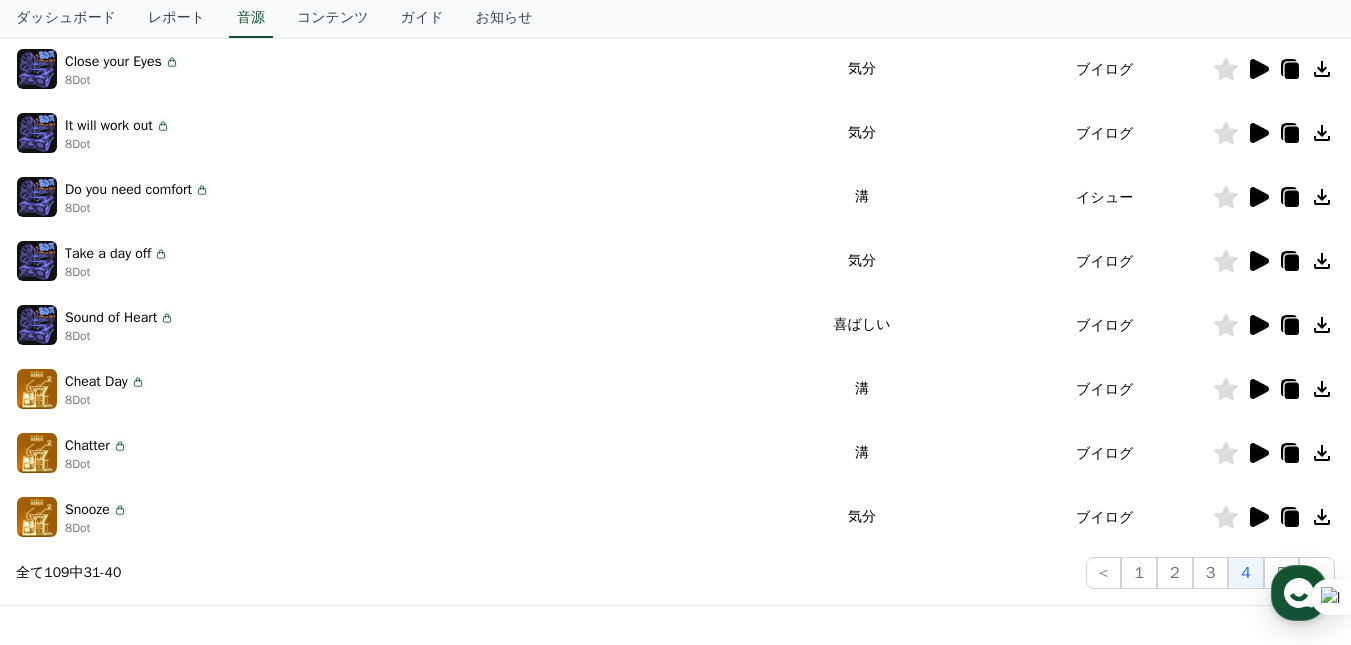 click 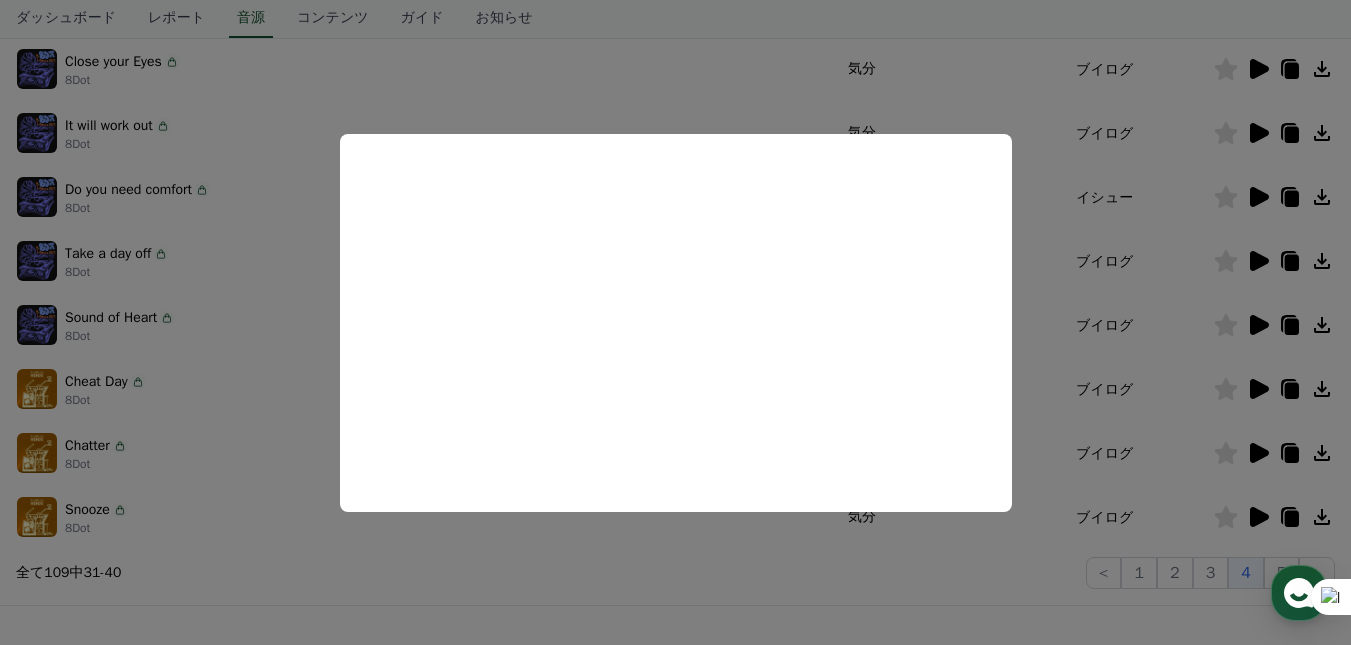 click at bounding box center (675, 322) 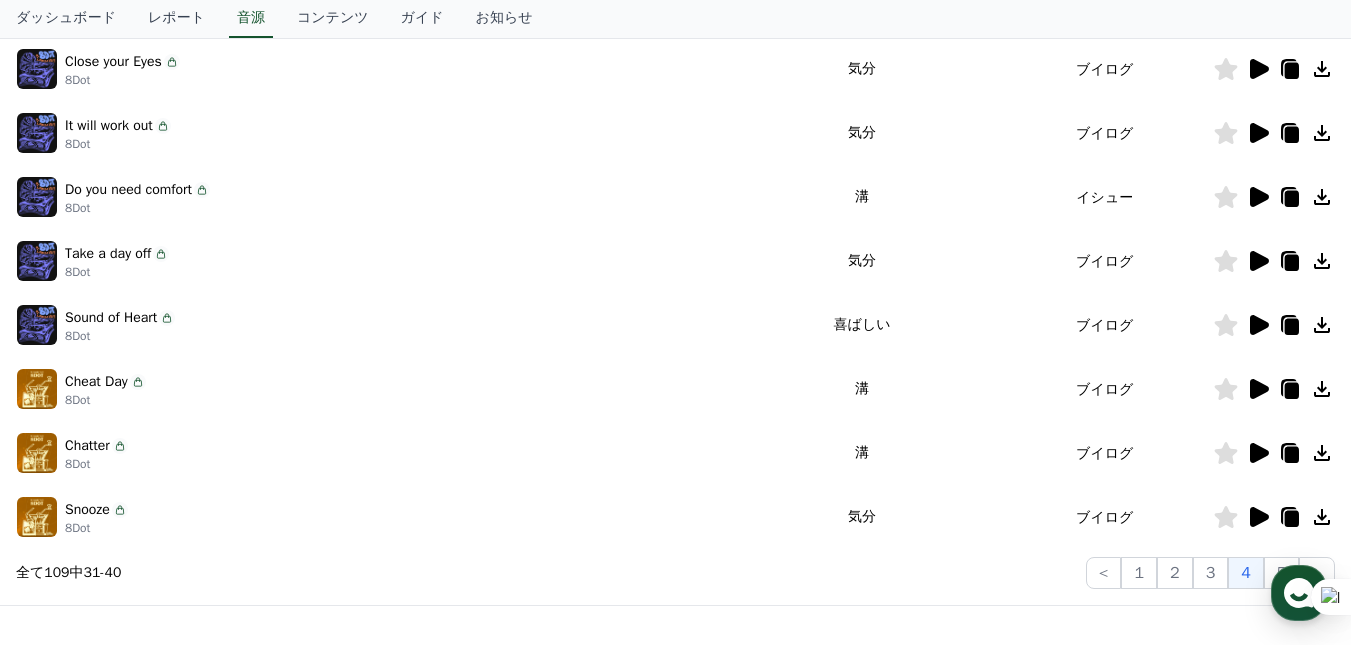 click 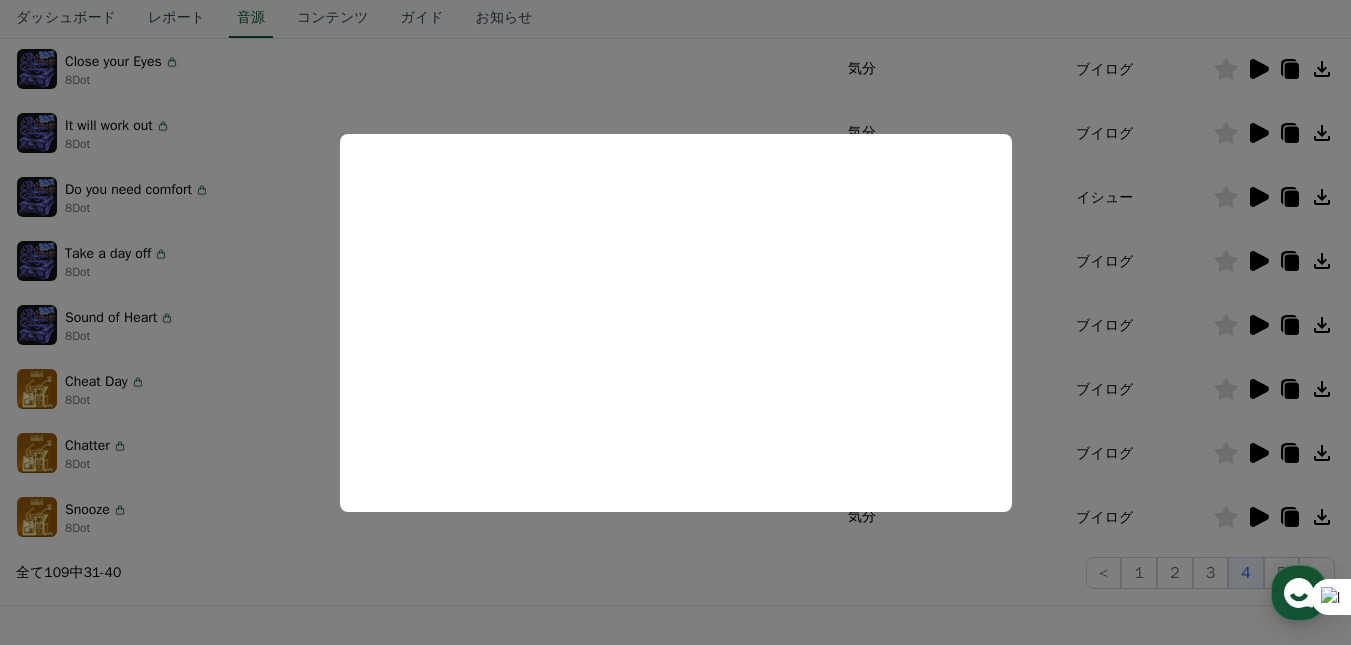 click at bounding box center [675, 322] 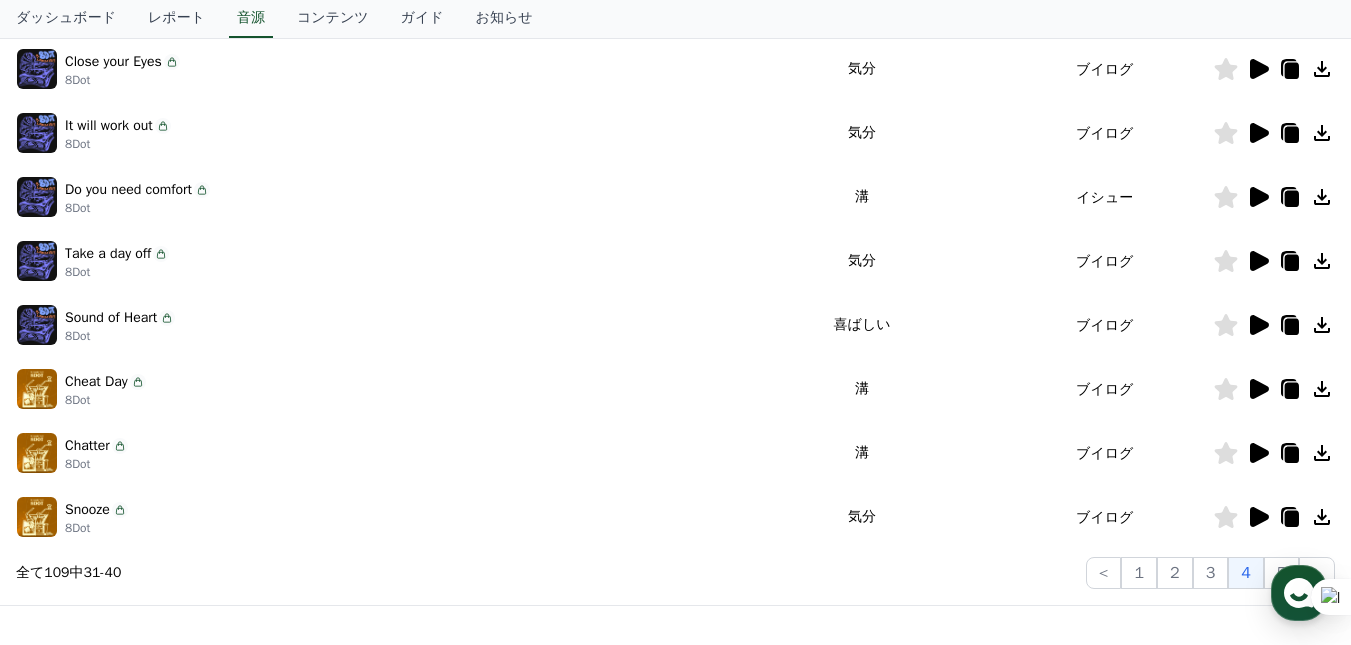 click on "5" 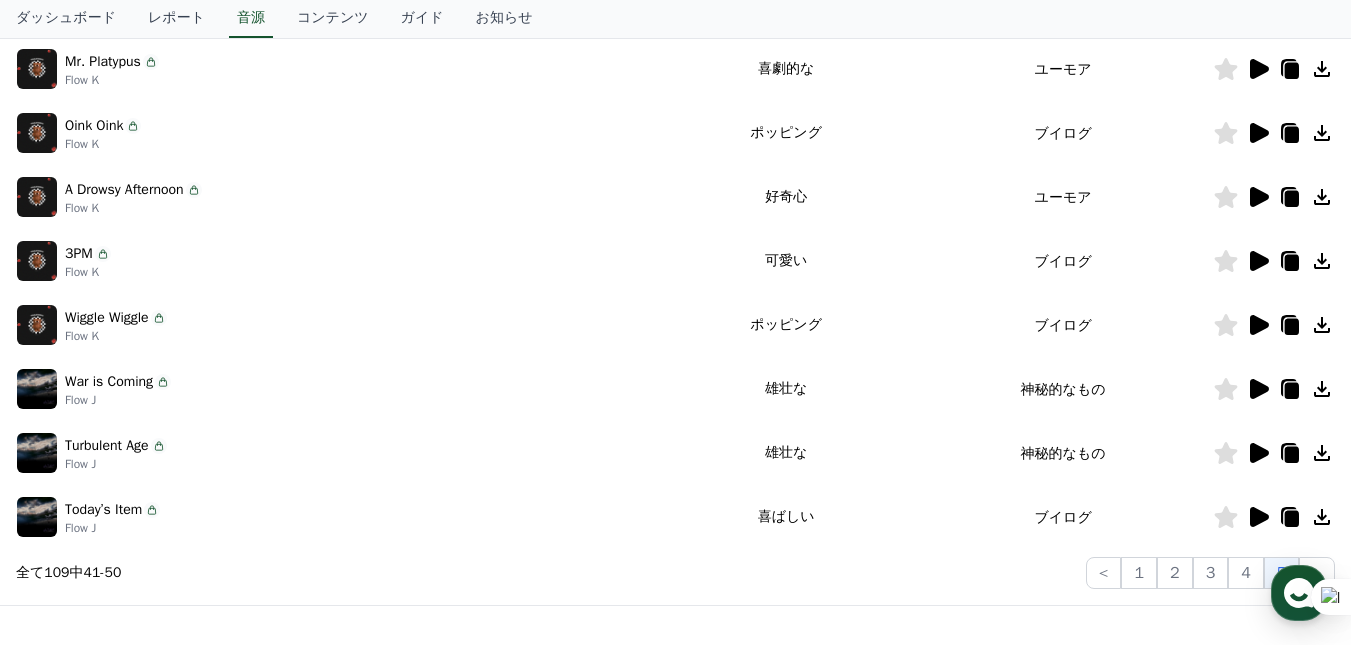click 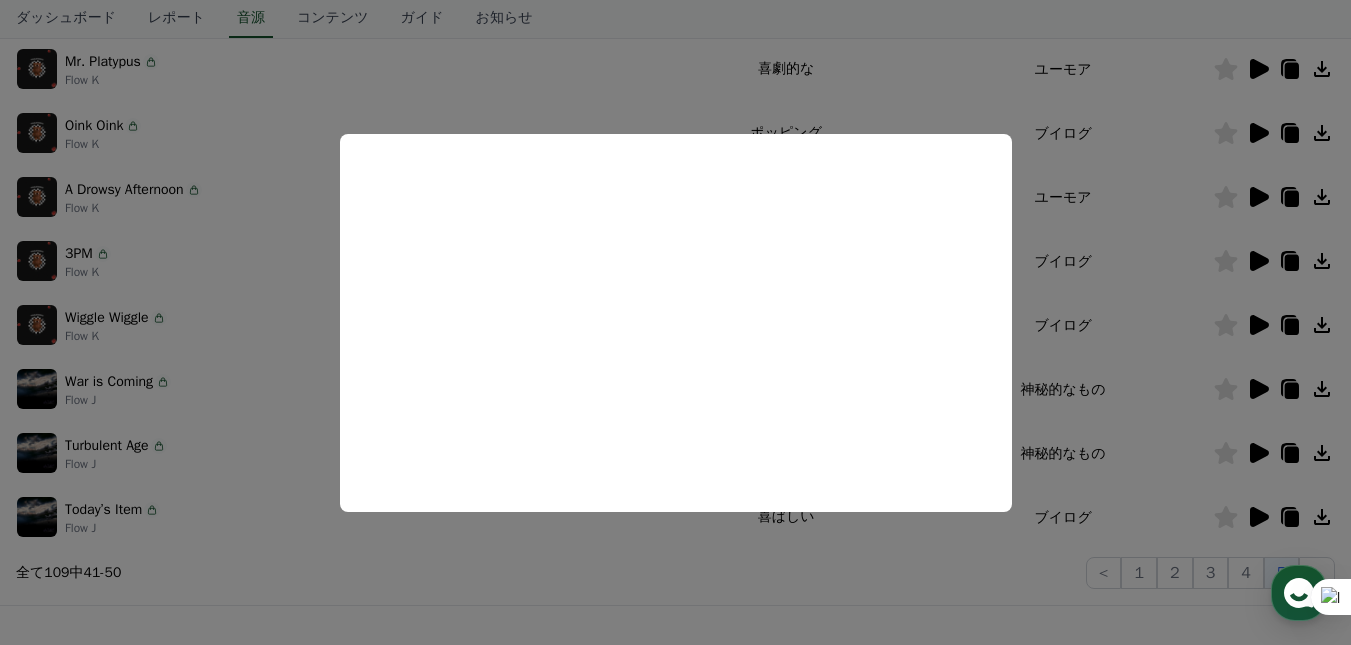 click at bounding box center [675, 322] 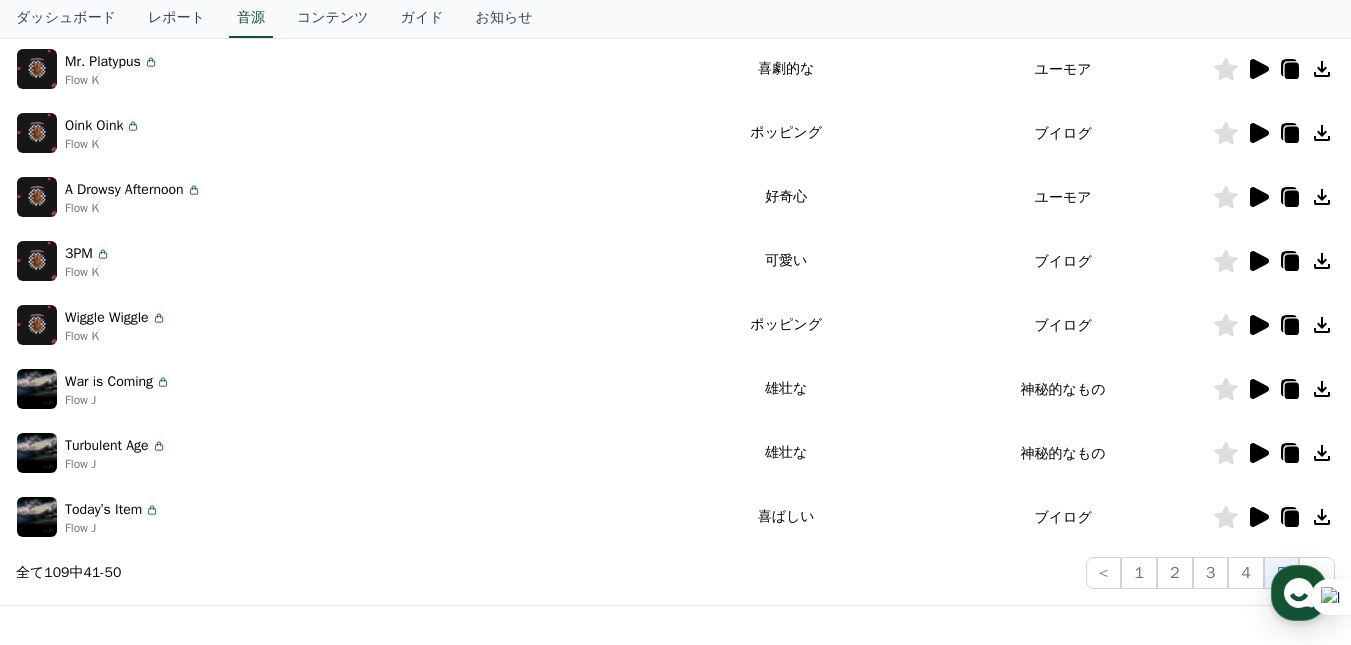 click 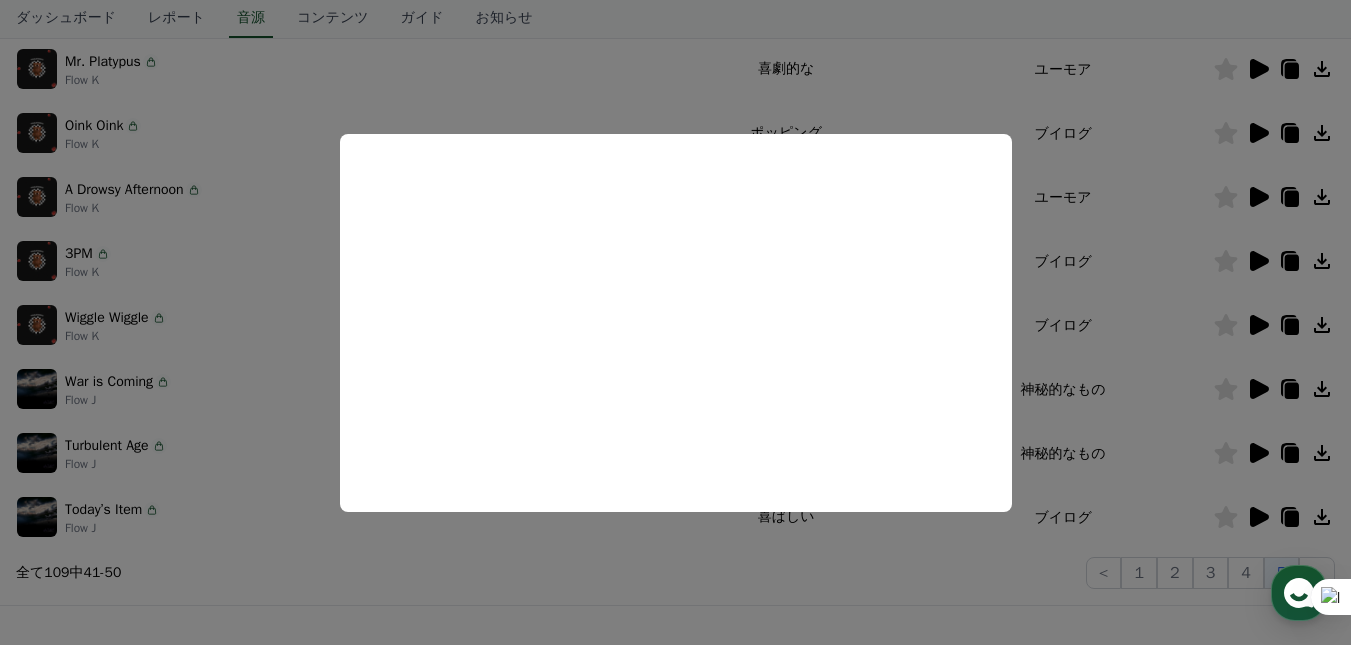 click at bounding box center (675, 322) 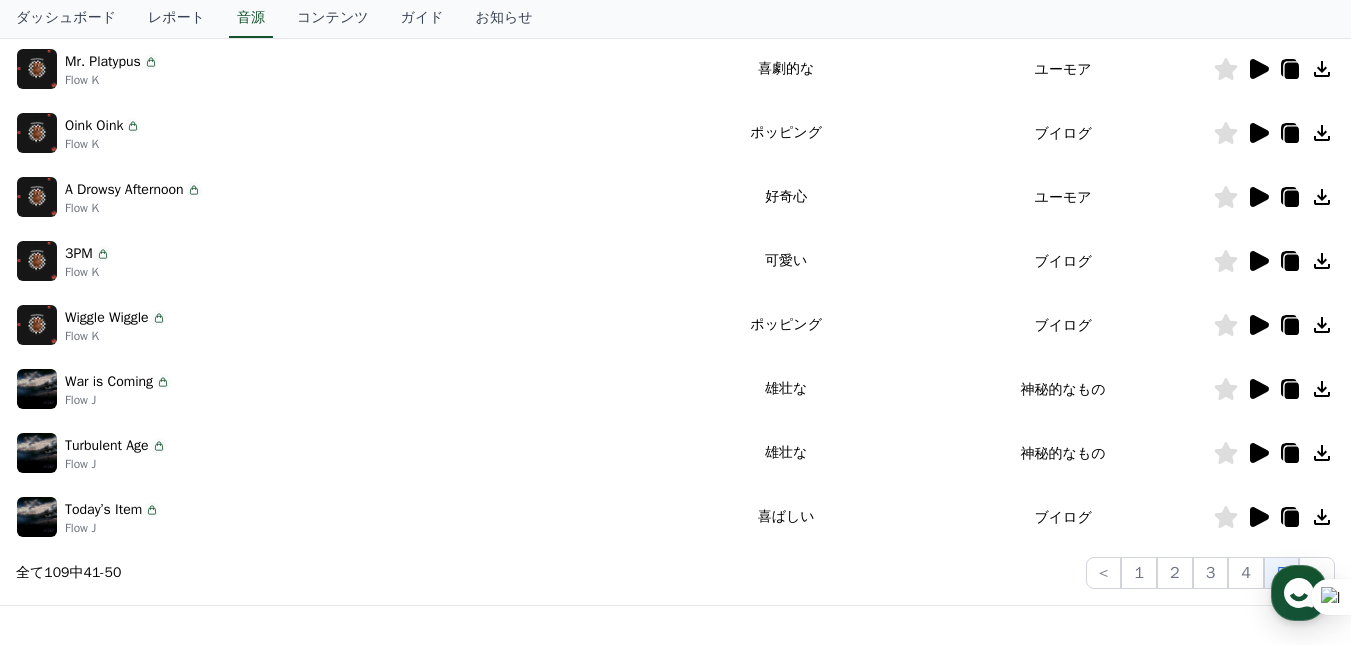 click 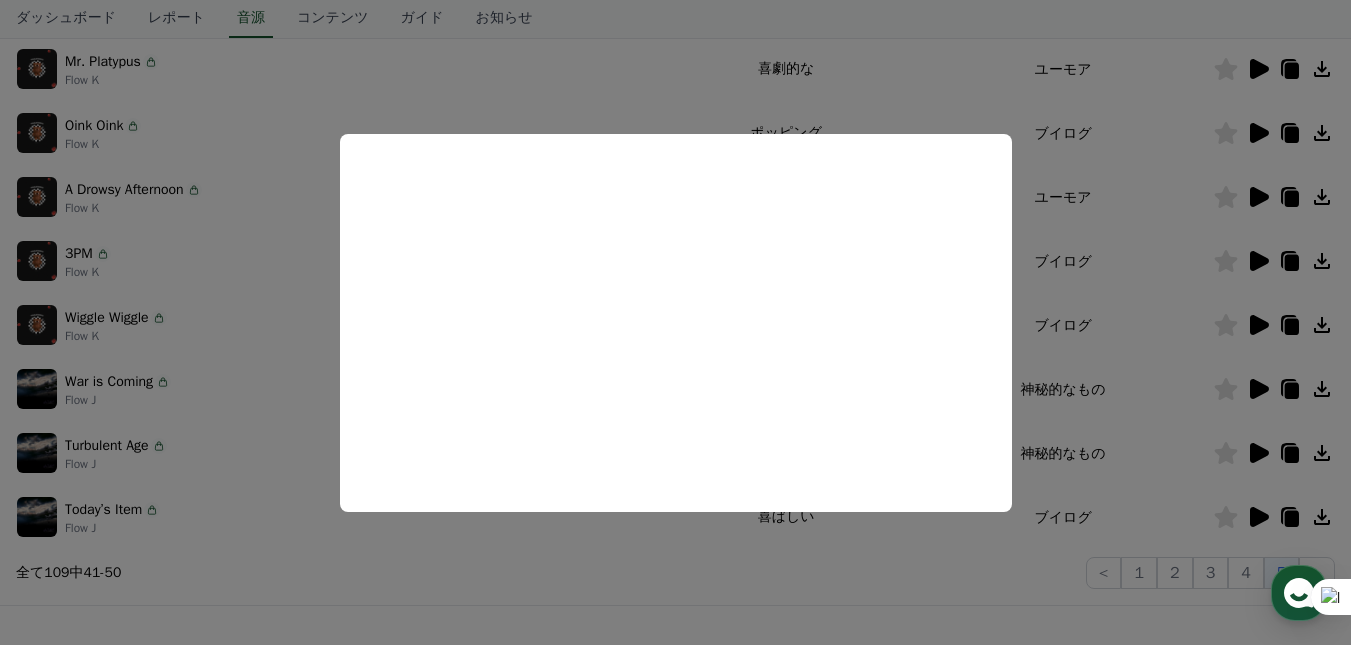 click at bounding box center (675, 322) 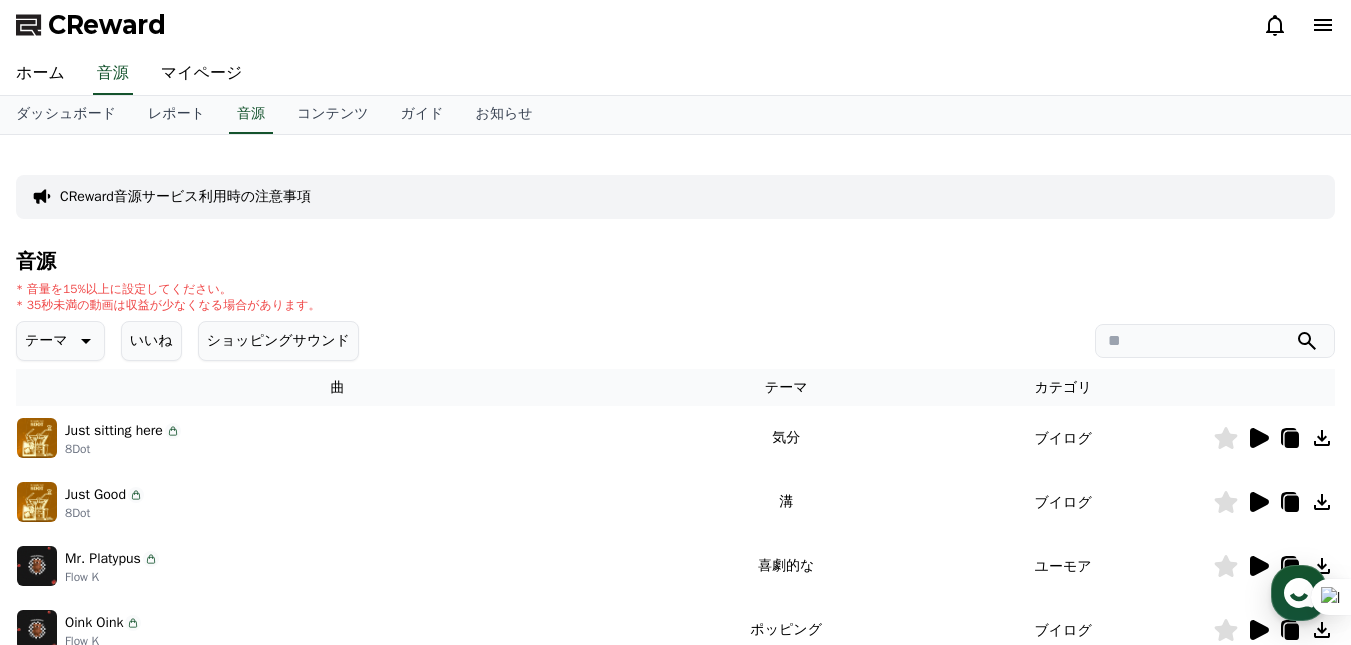 scroll, scrollTop: 0, scrollLeft: 0, axis: both 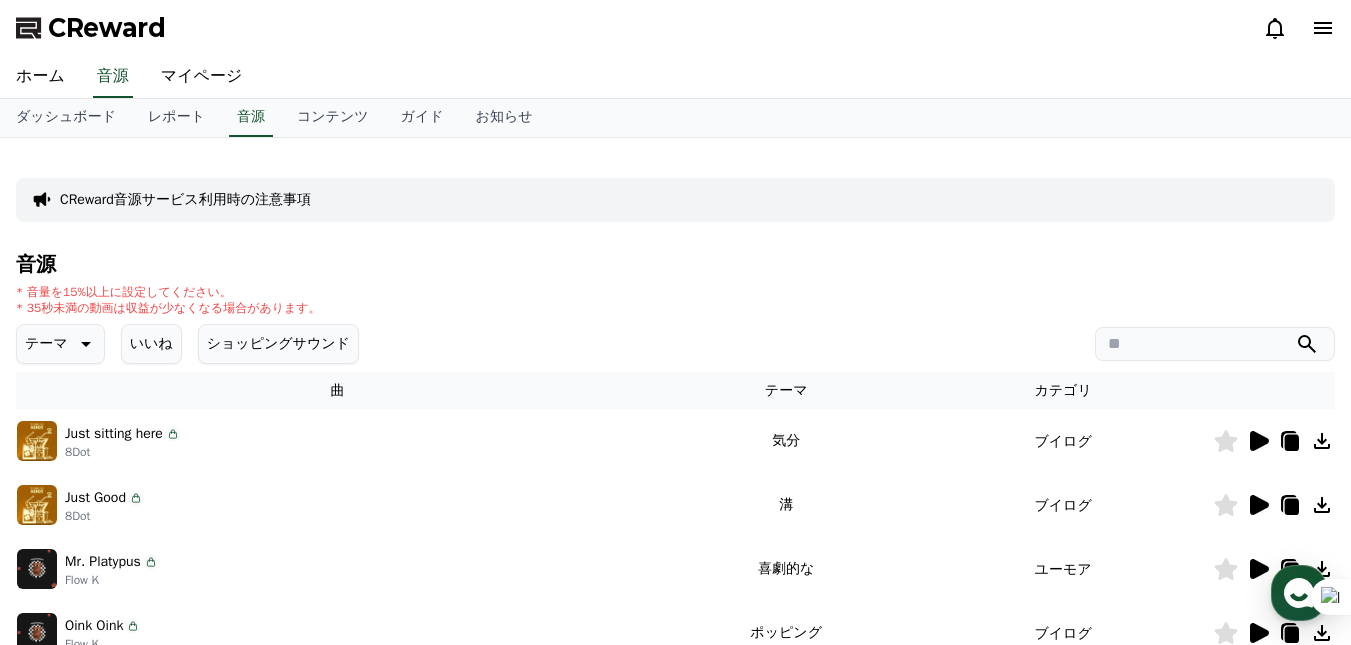 click 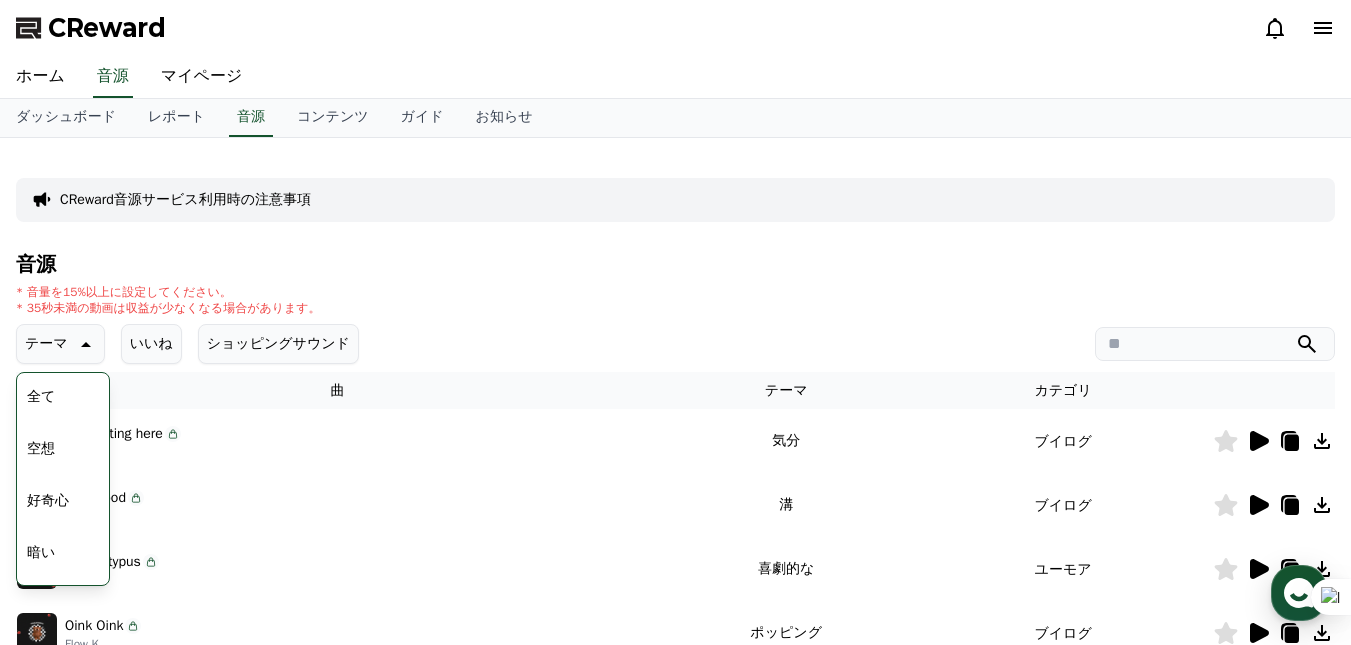 click on "暗い" at bounding box center (41, 553) 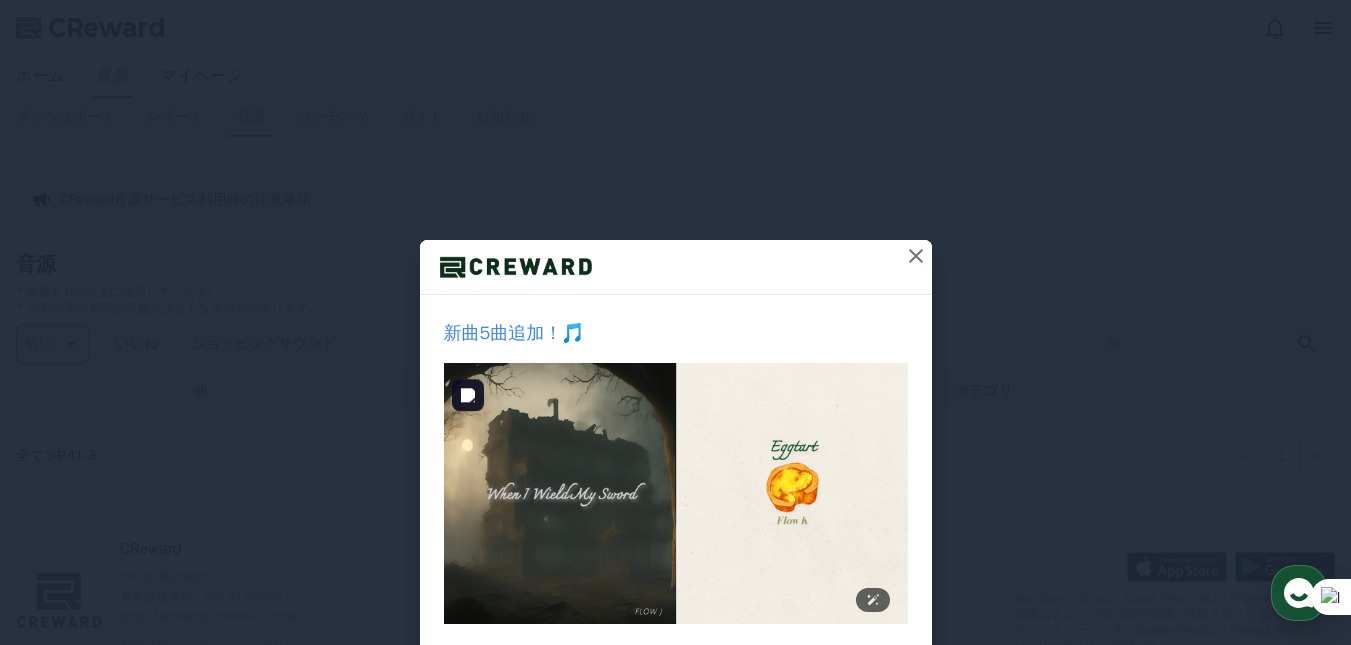 scroll, scrollTop: 0, scrollLeft: 0, axis: both 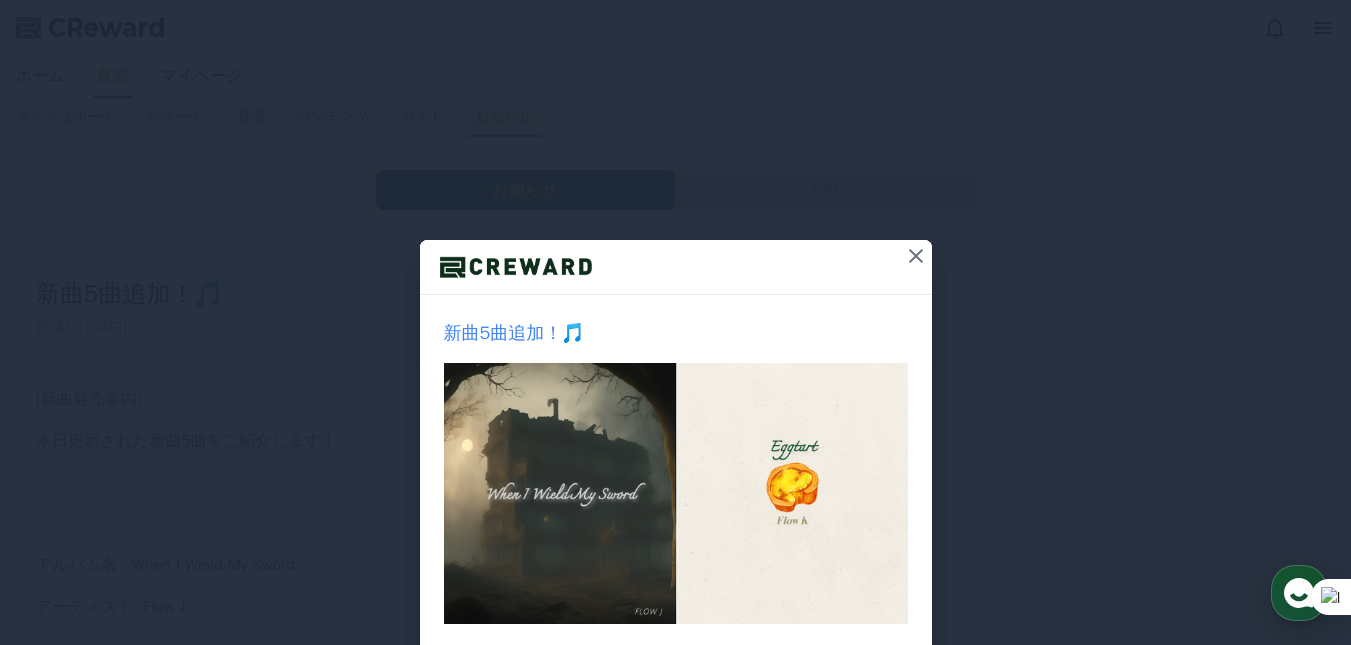 click 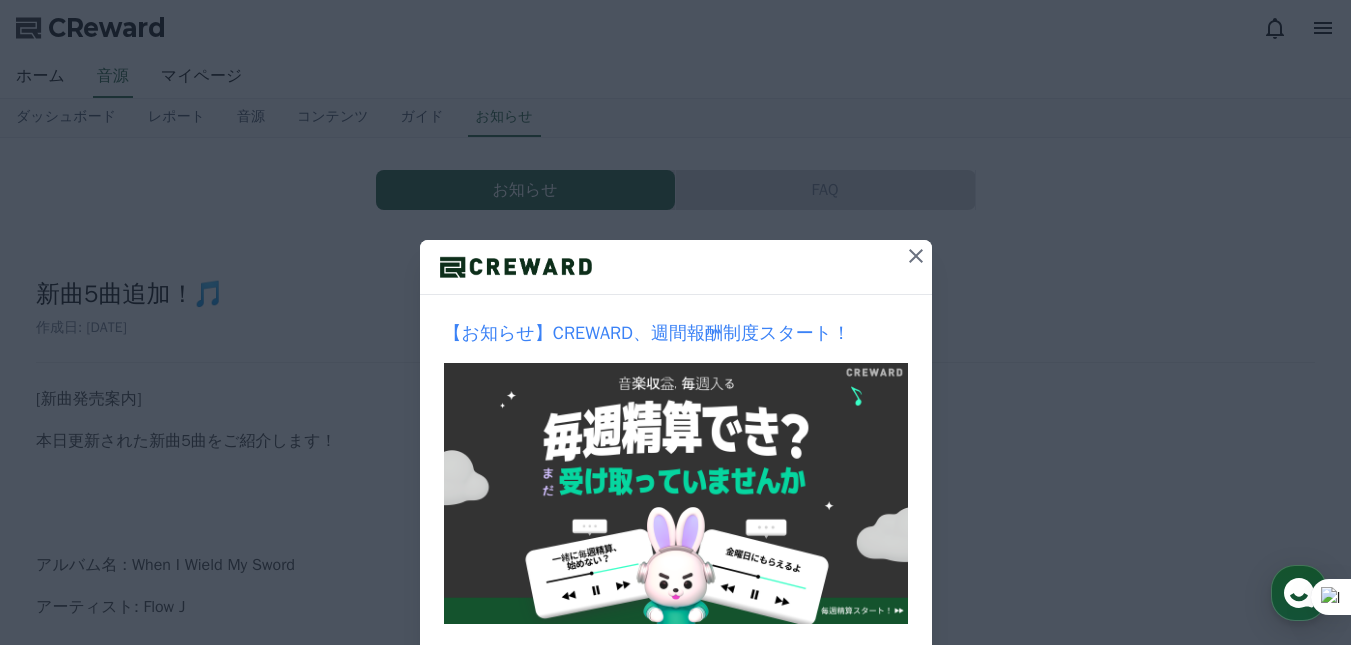 click 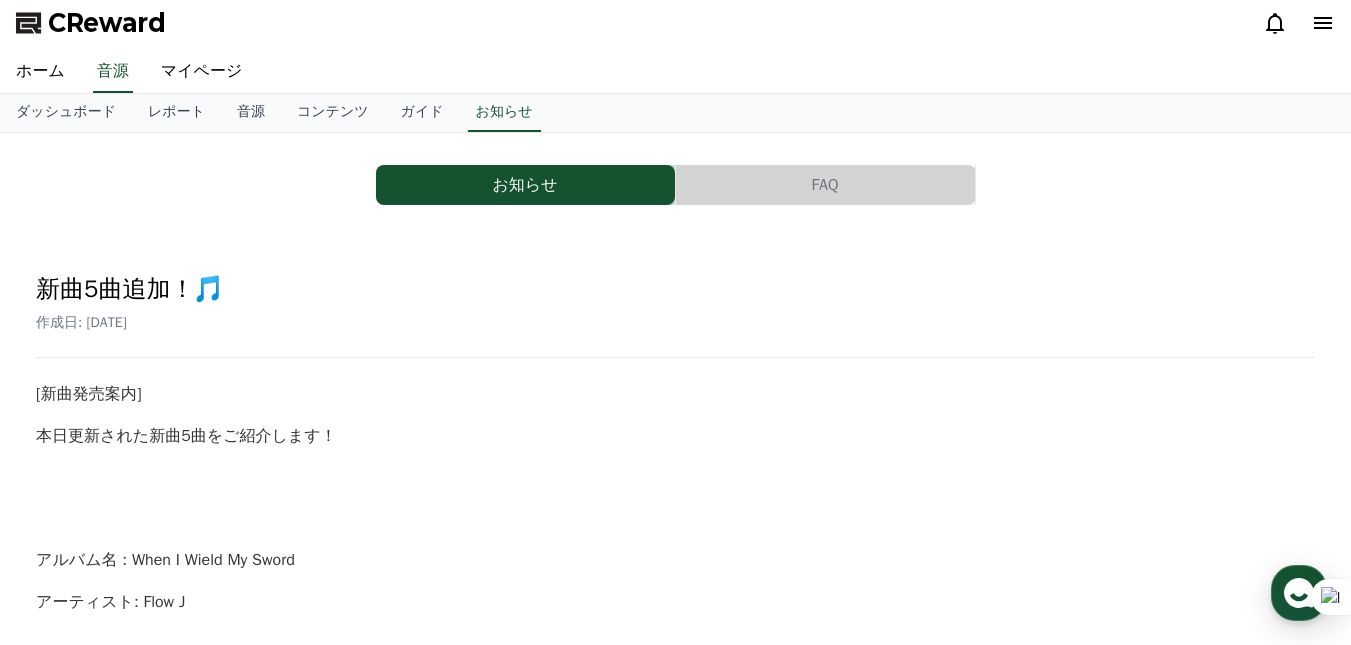 scroll, scrollTop: 0, scrollLeft: 0, axis: both 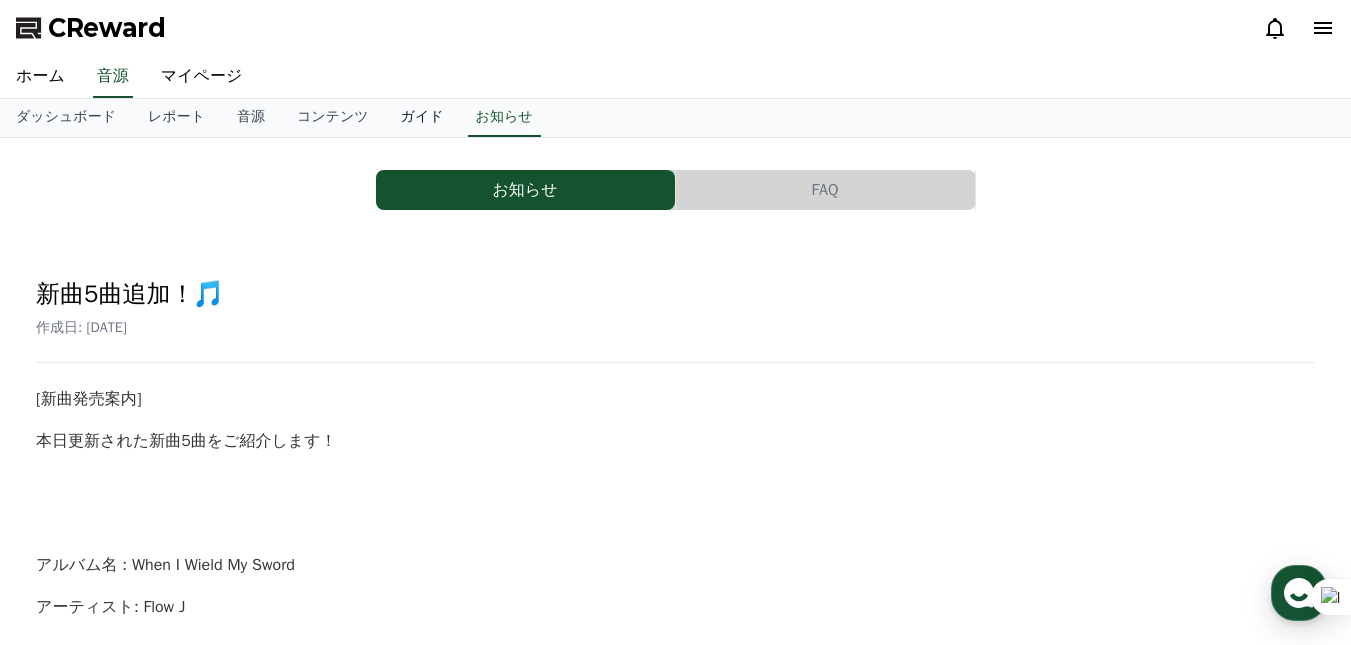 click on "ガイド" at bounding box center (422, 118) 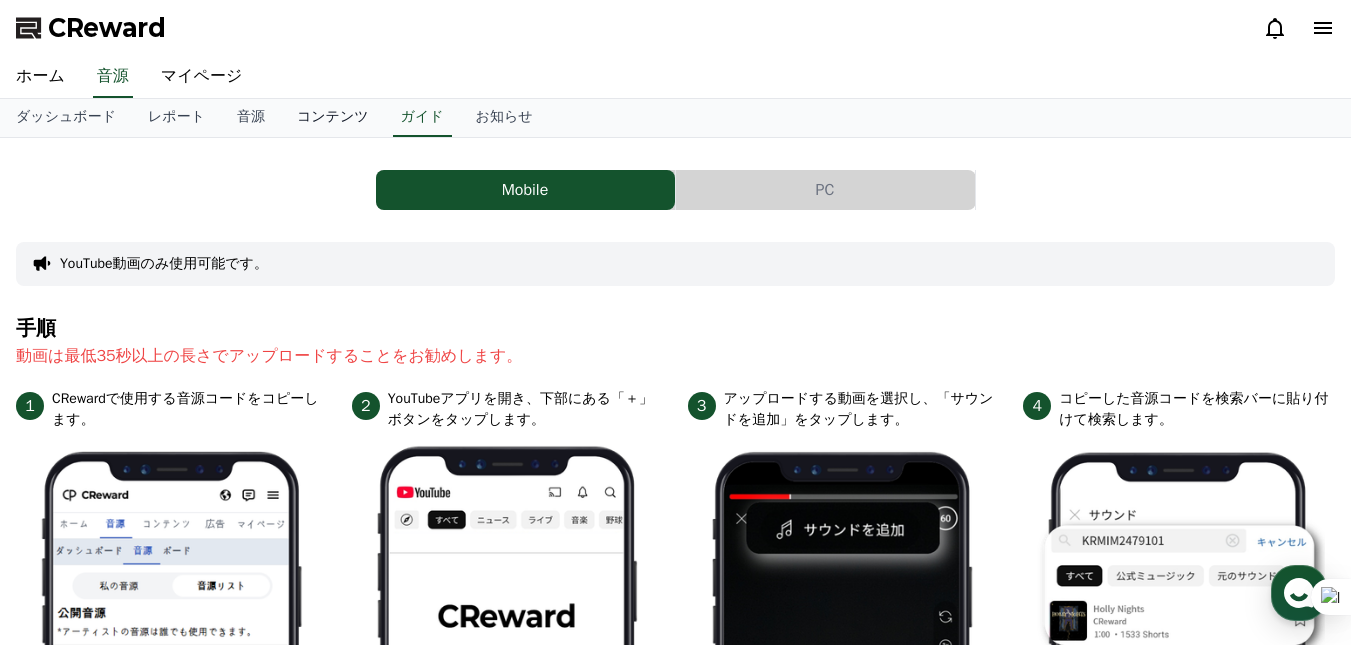 click on "コンテンツ" at bounding box center (333, 118) 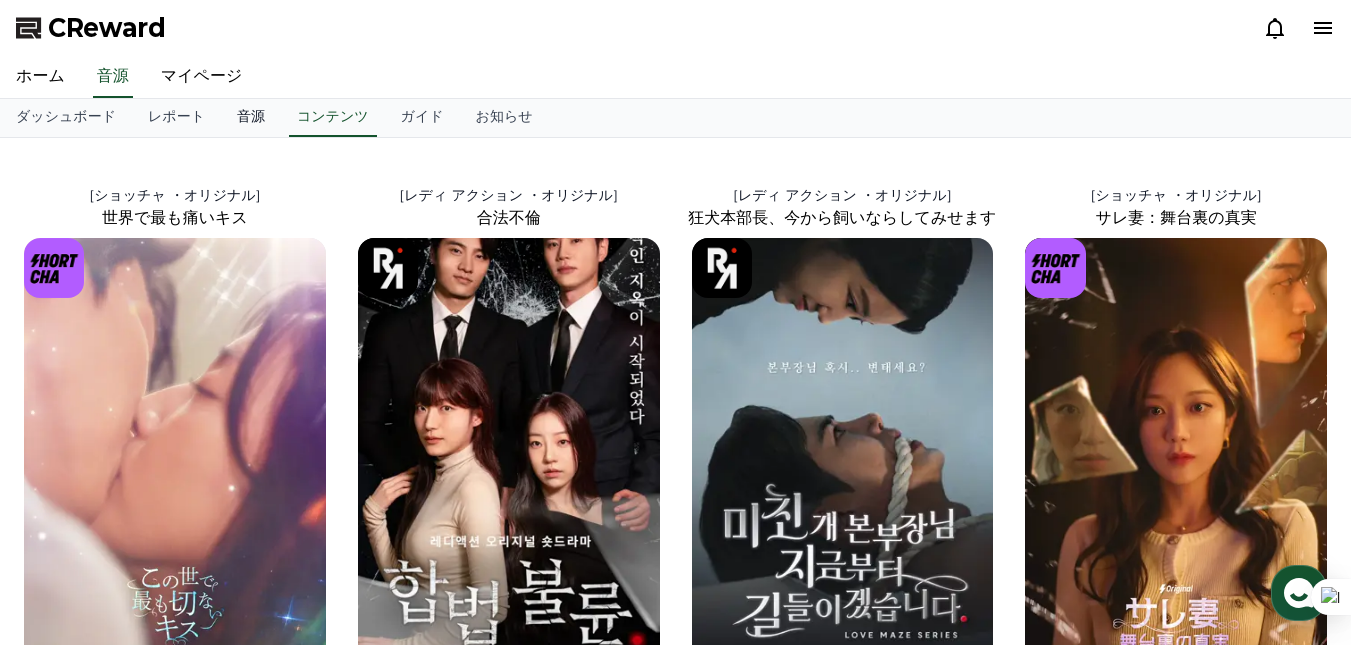 click on "音源" at bounding box center [251, 118] 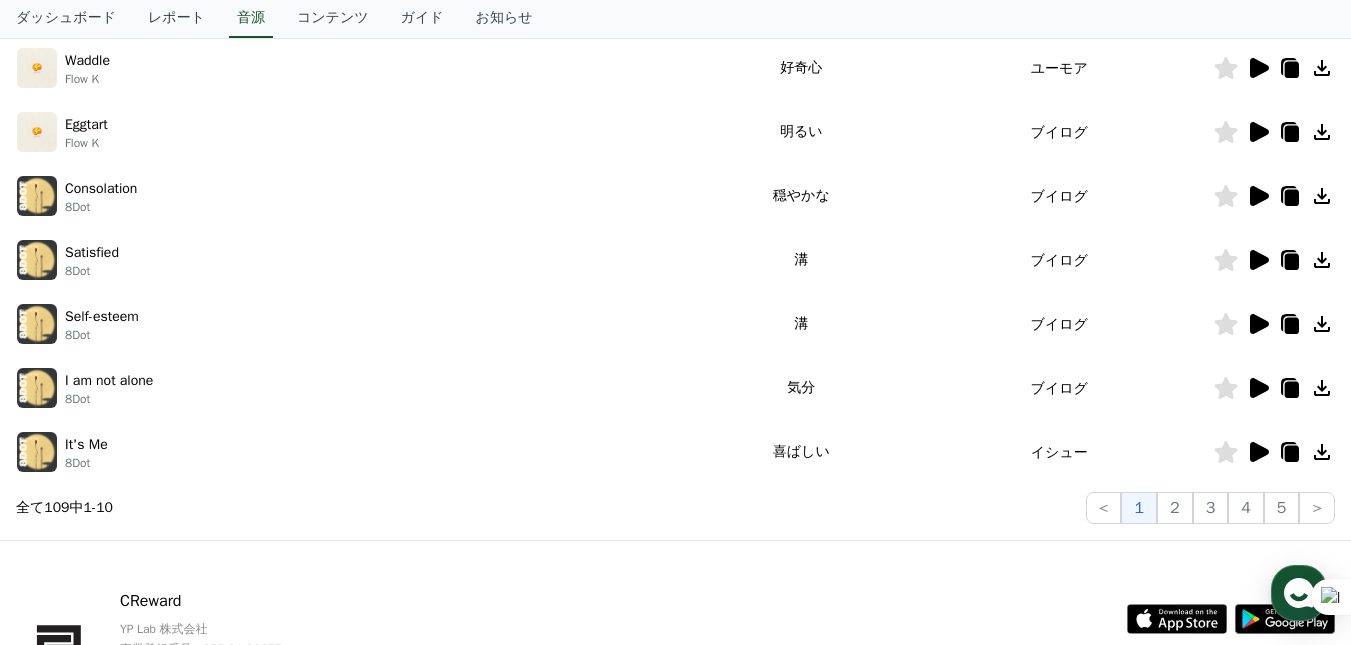 scroll, scrollTop: 600, scrollLeft: 0, axis: vertical 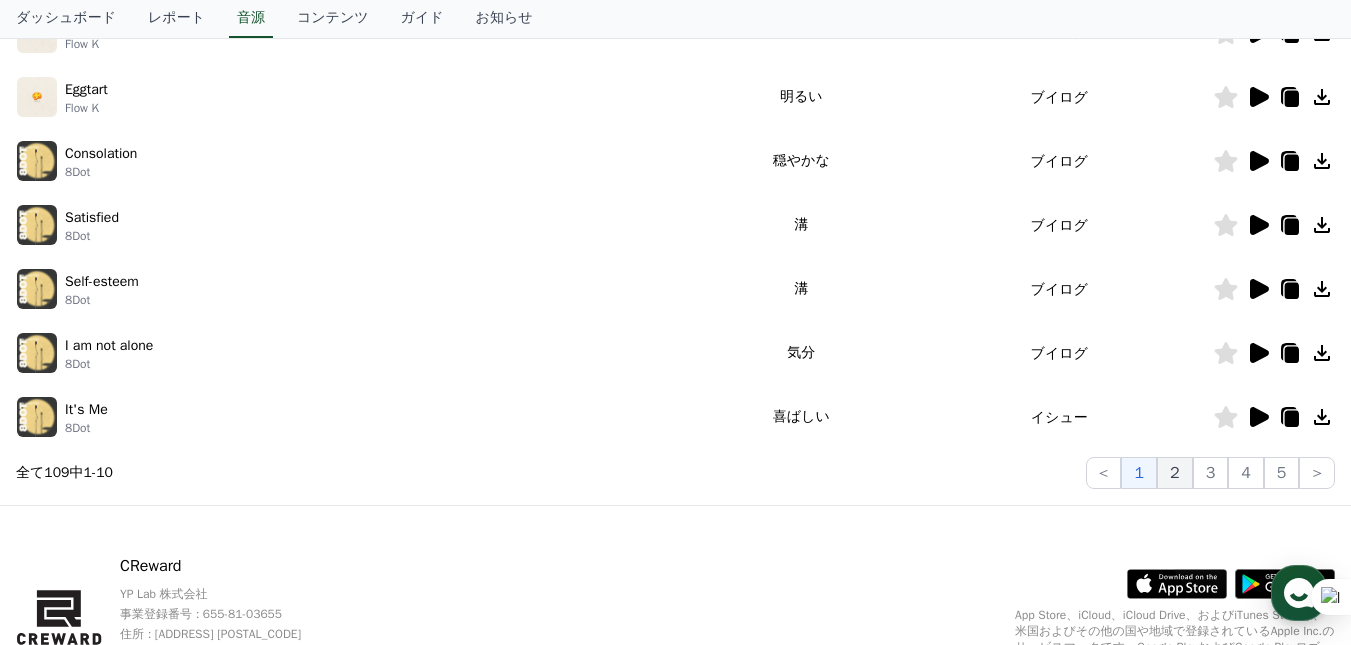click on "2" 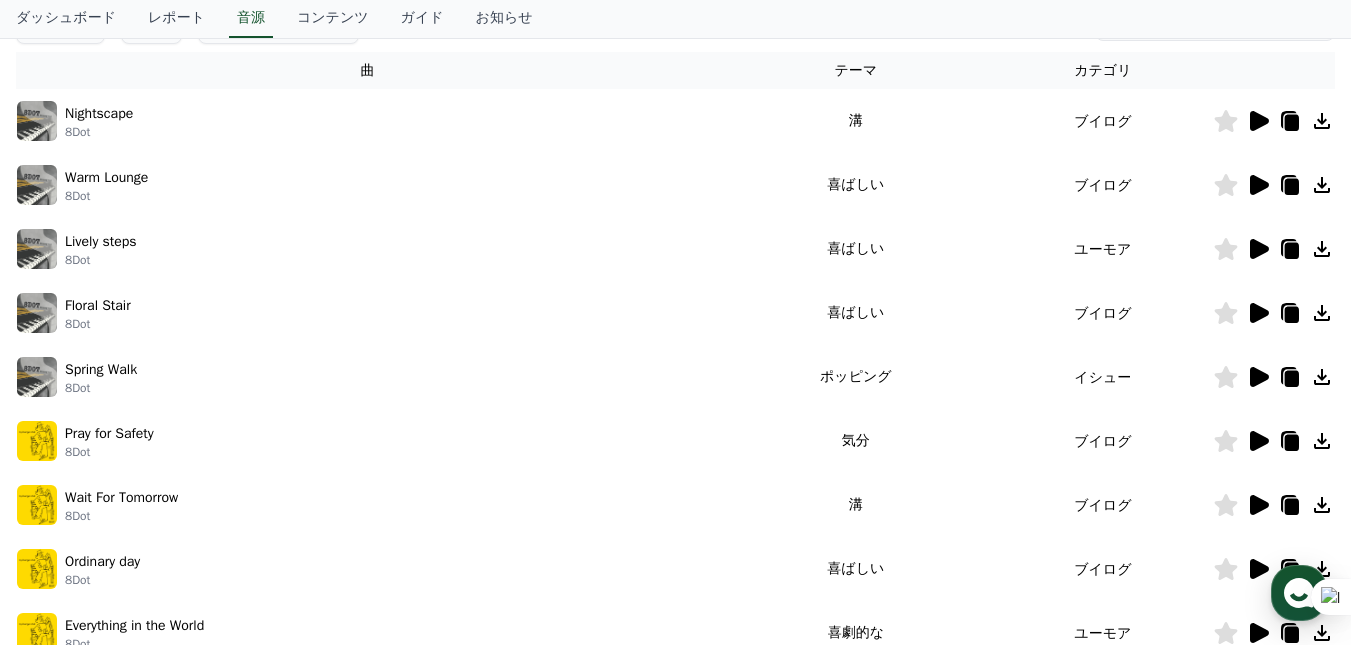 scroll, scrollTop: 200, scrollLeft: 0, axis: vertical 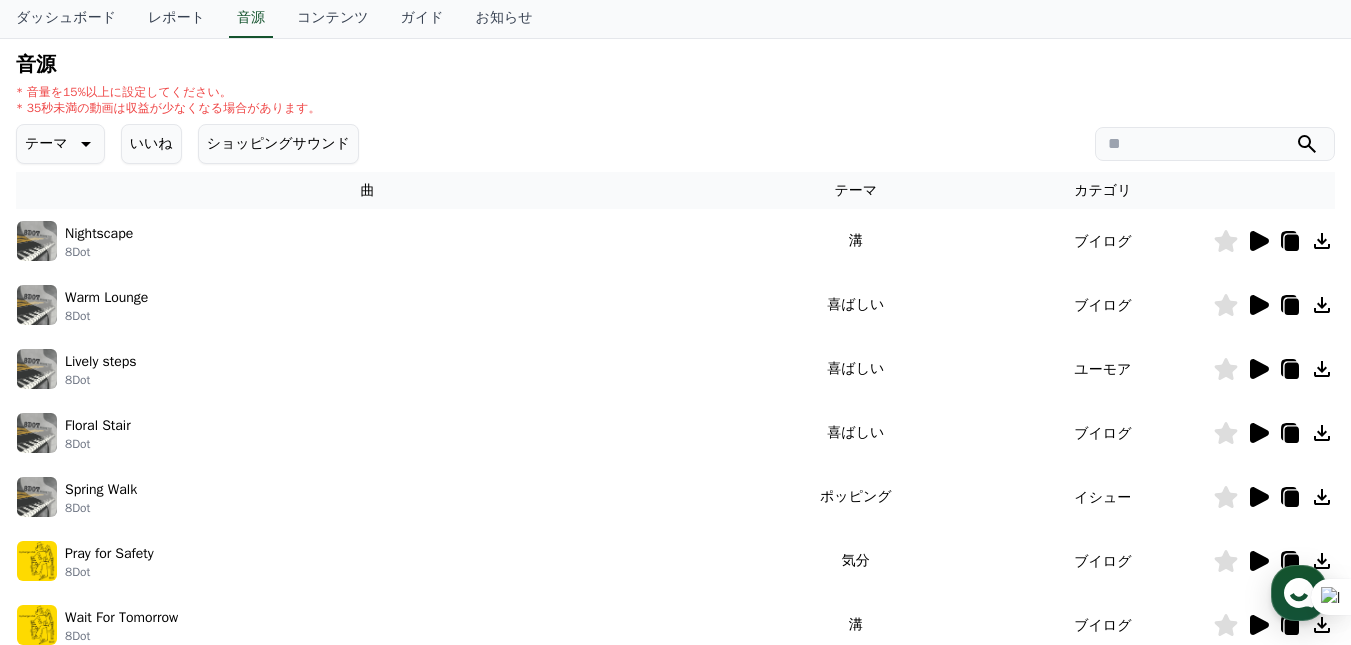 click 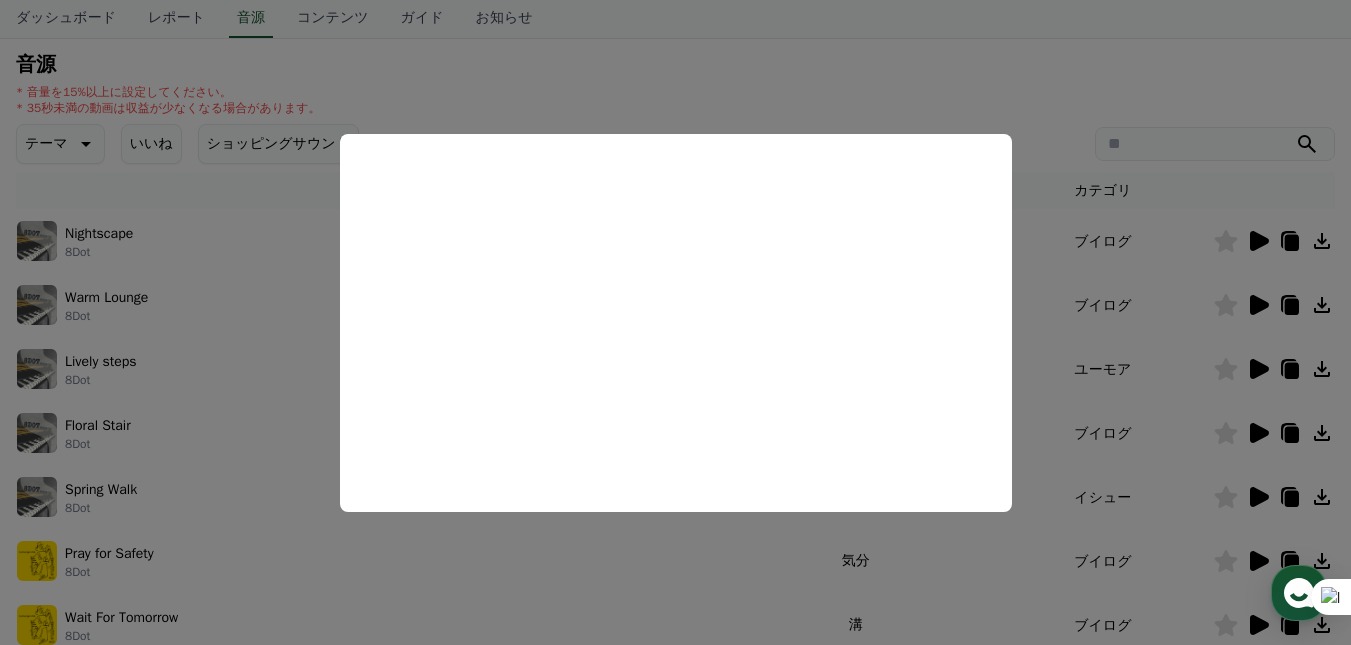 click at bounding box center [675, 322] 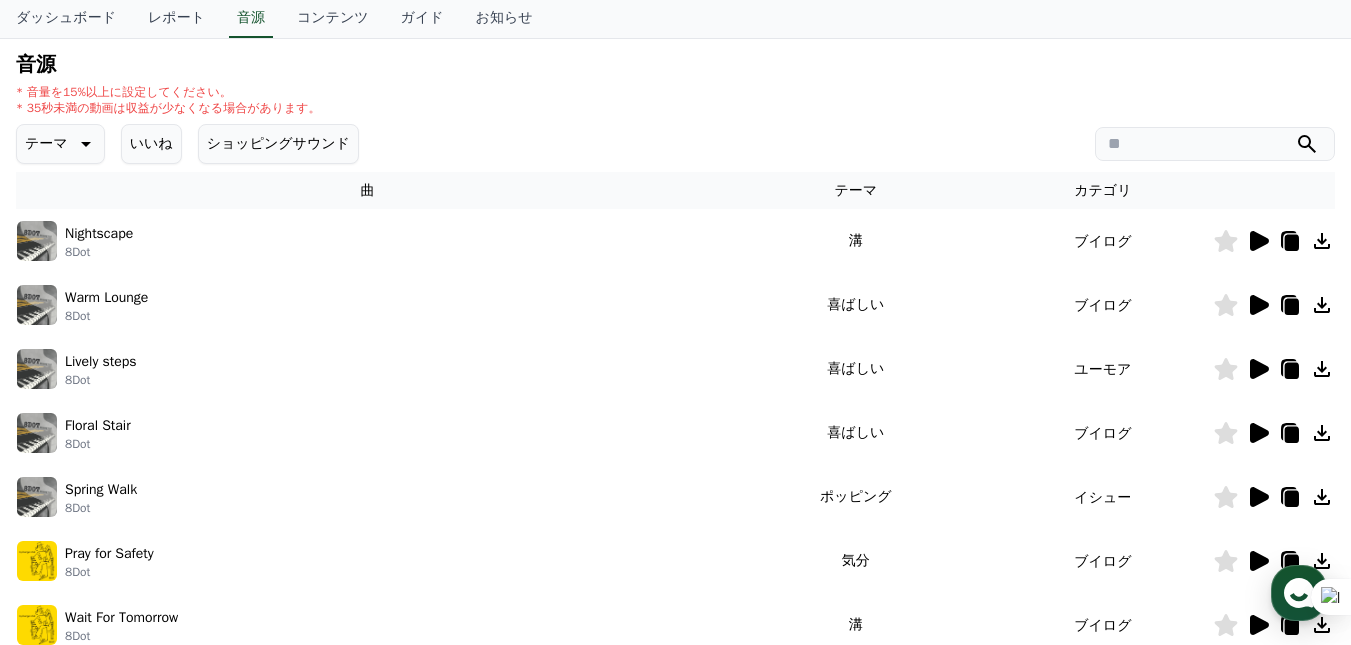 click 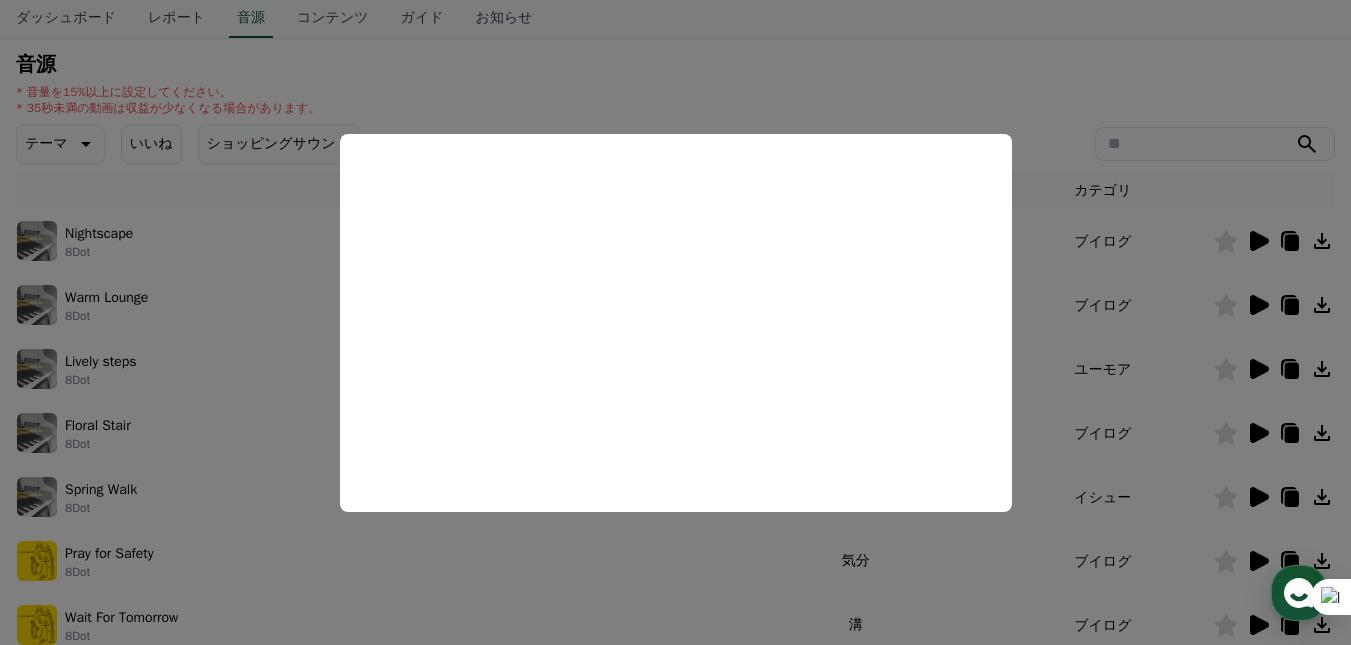 click at bounding box center (675, 322) 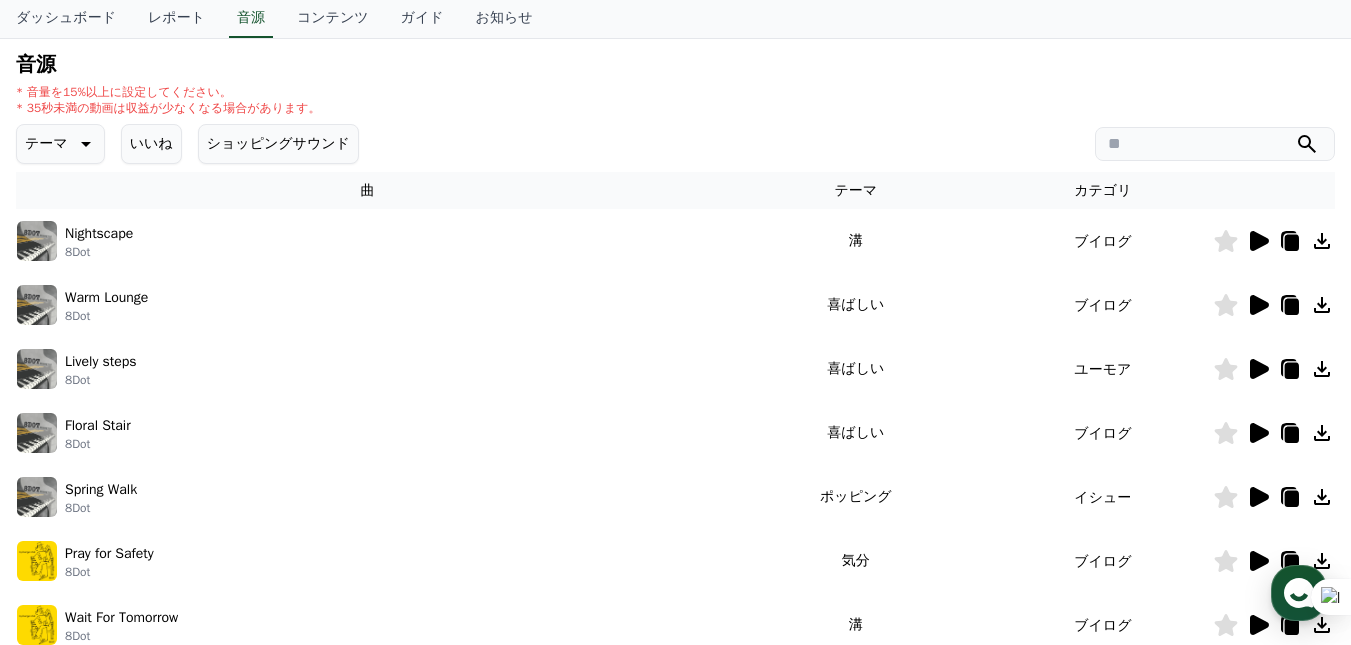 click 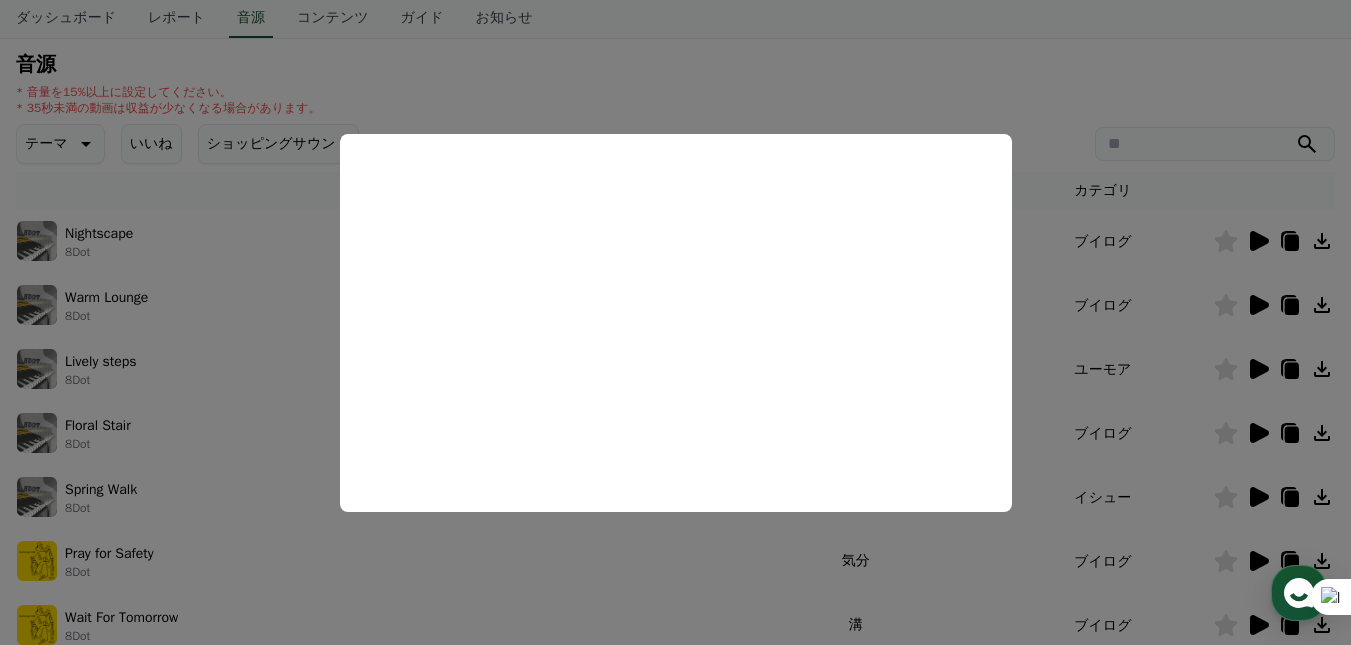 click at bounding box center (675, 322) 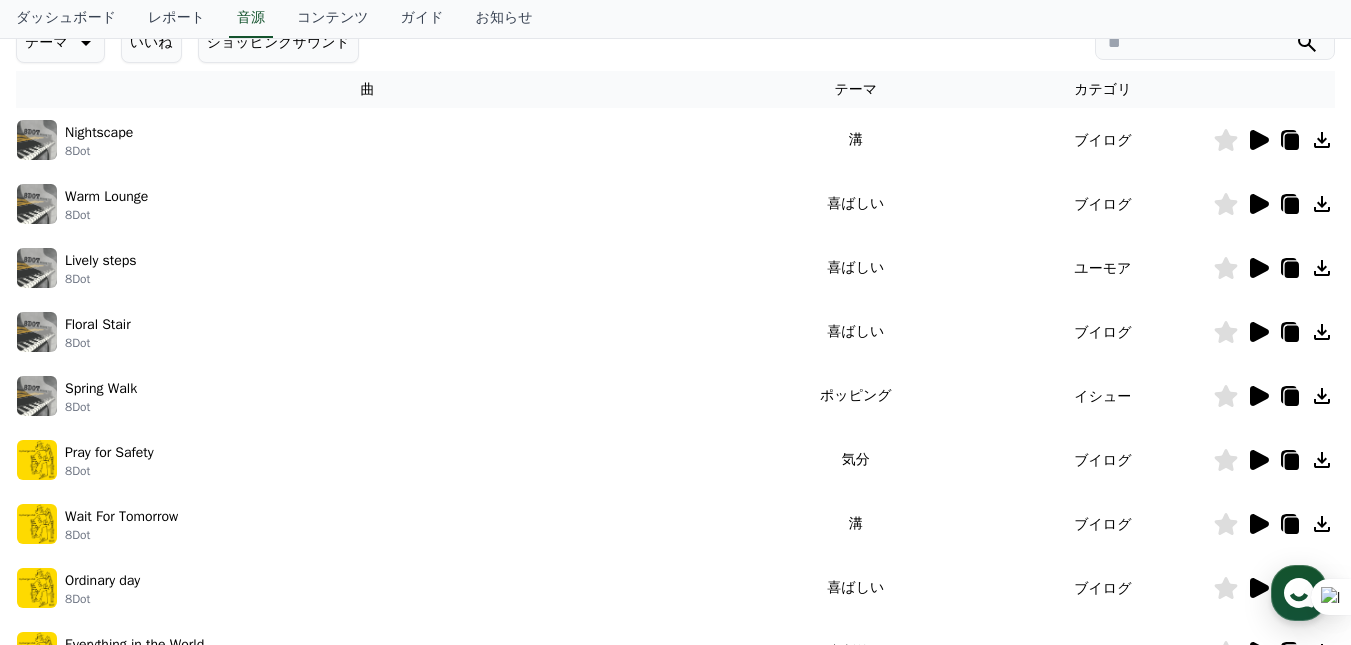 scroll, scrollTop: 500, scrollLeft: 0, axis: vertical 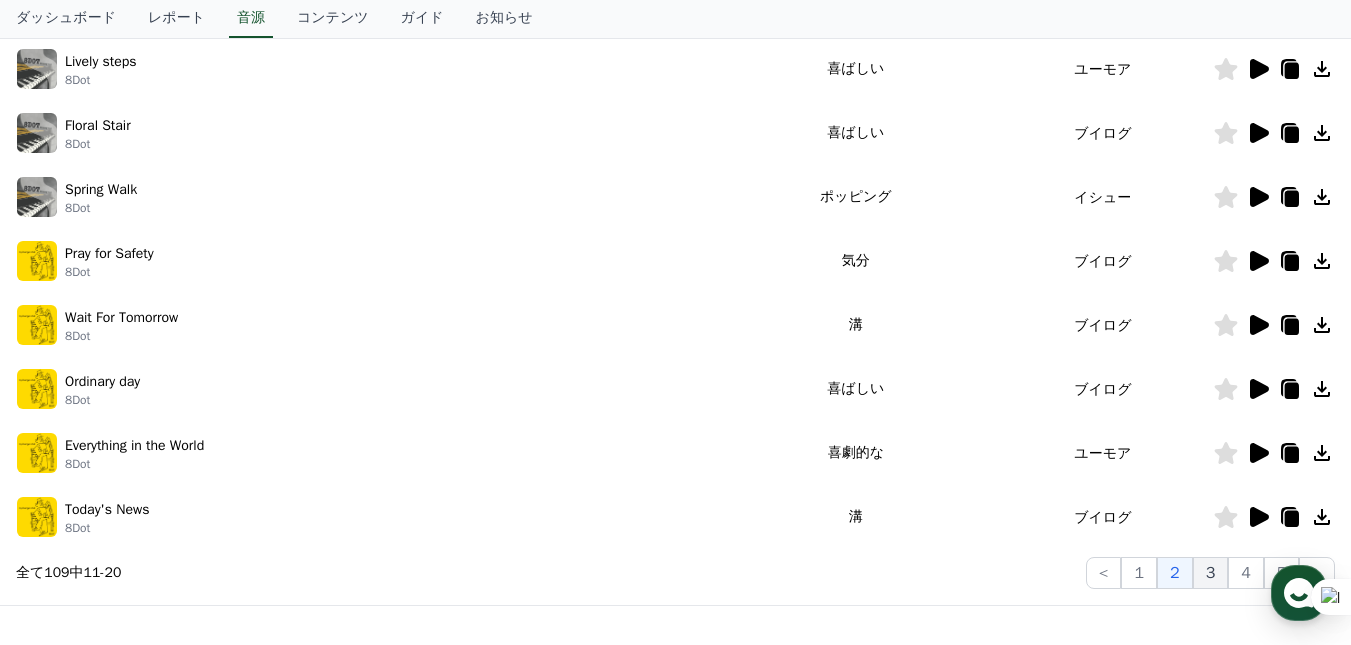 click on "3" 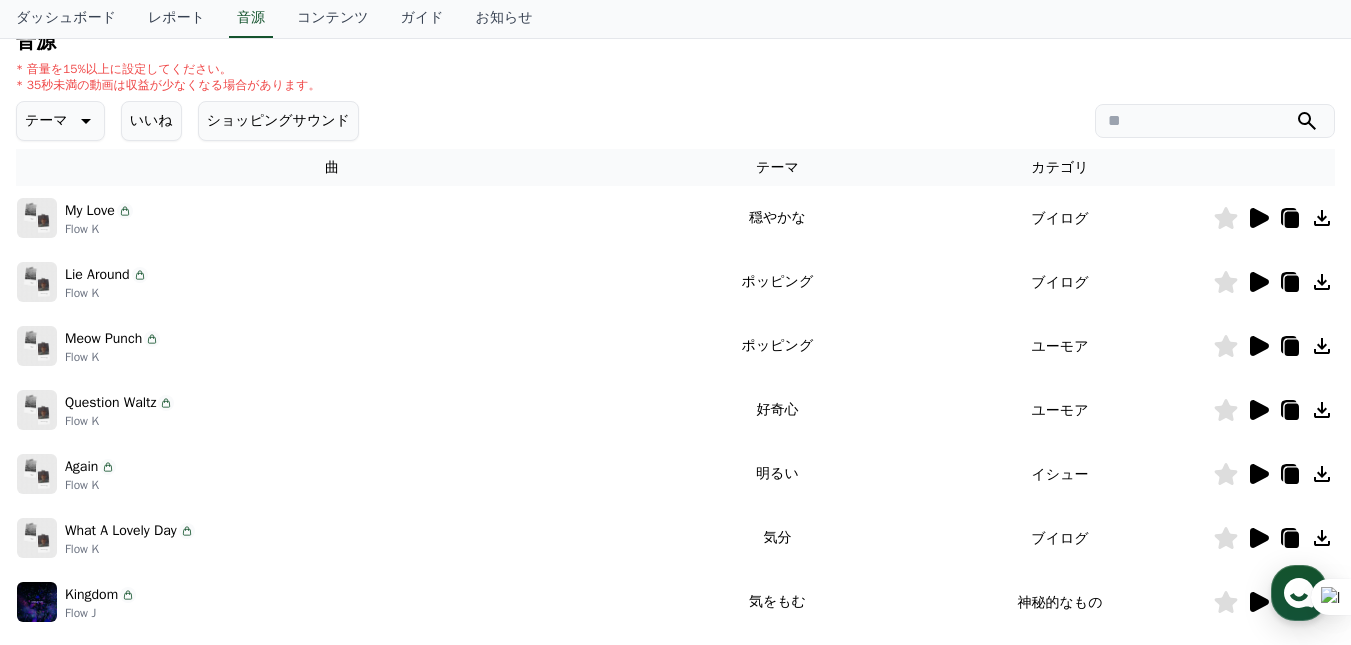 scroll, scrollTop: 200, scrollLeft: 0, axis: vertical 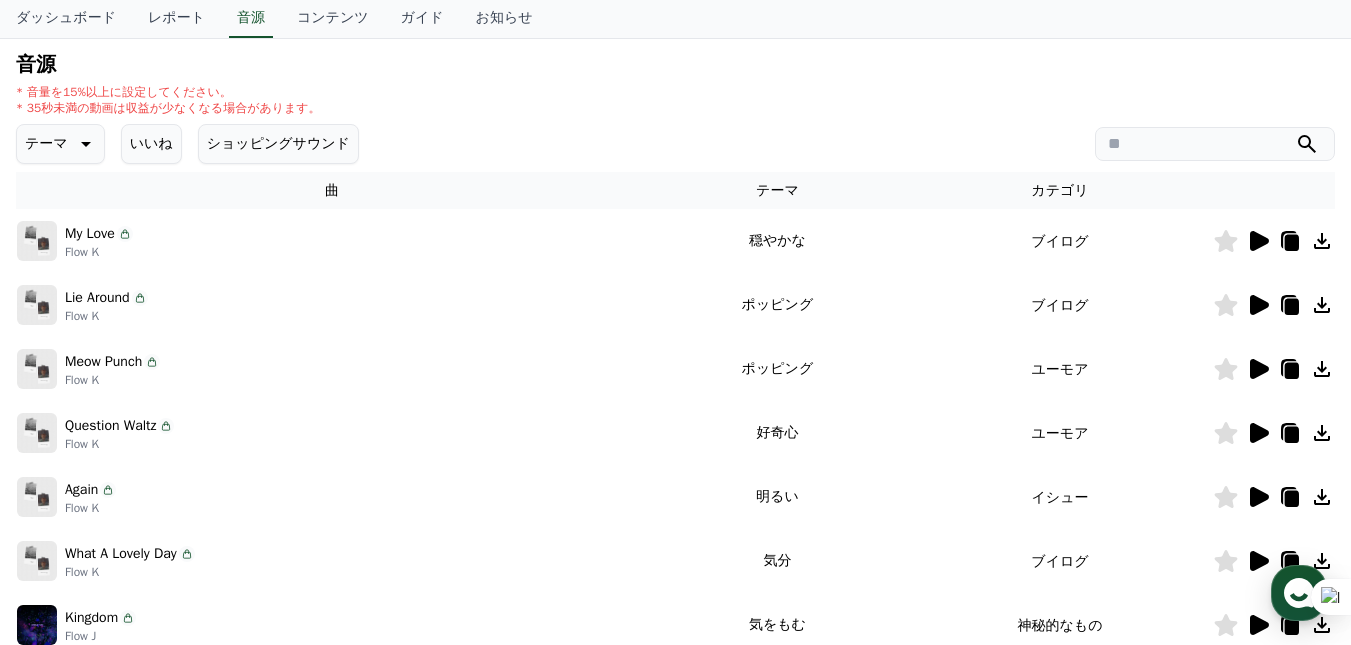 click 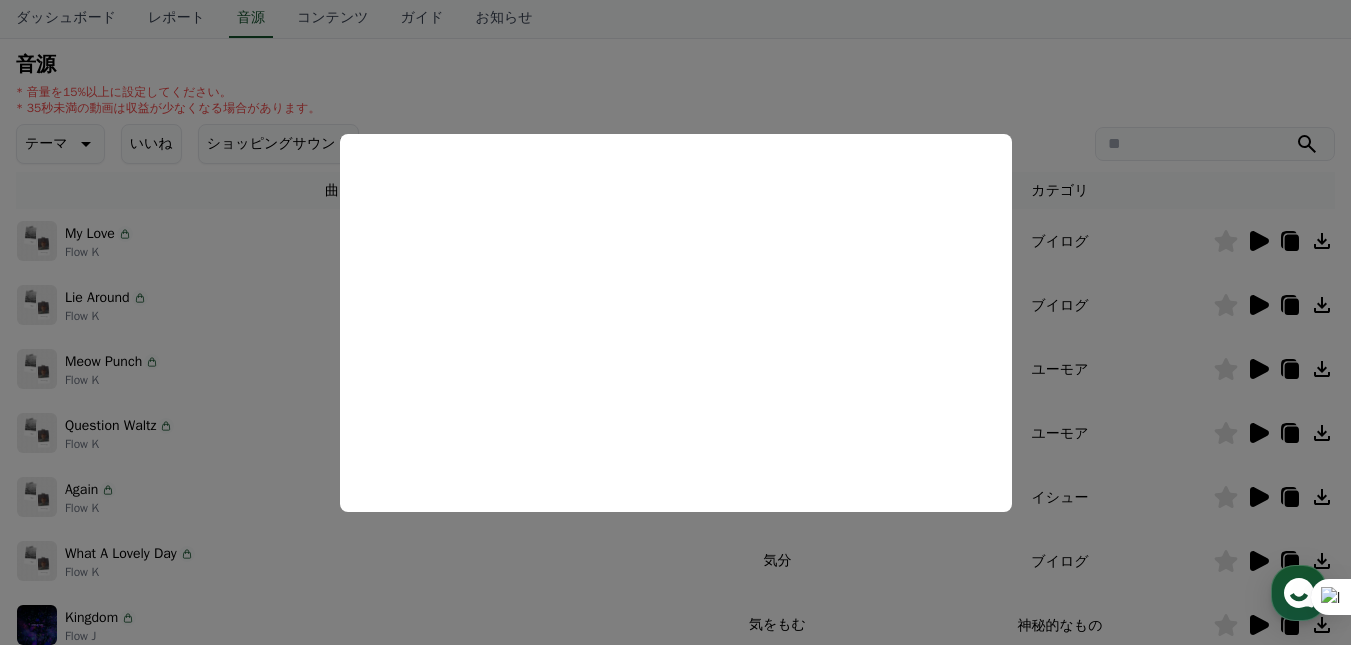 click at bounding box center (675, 322) 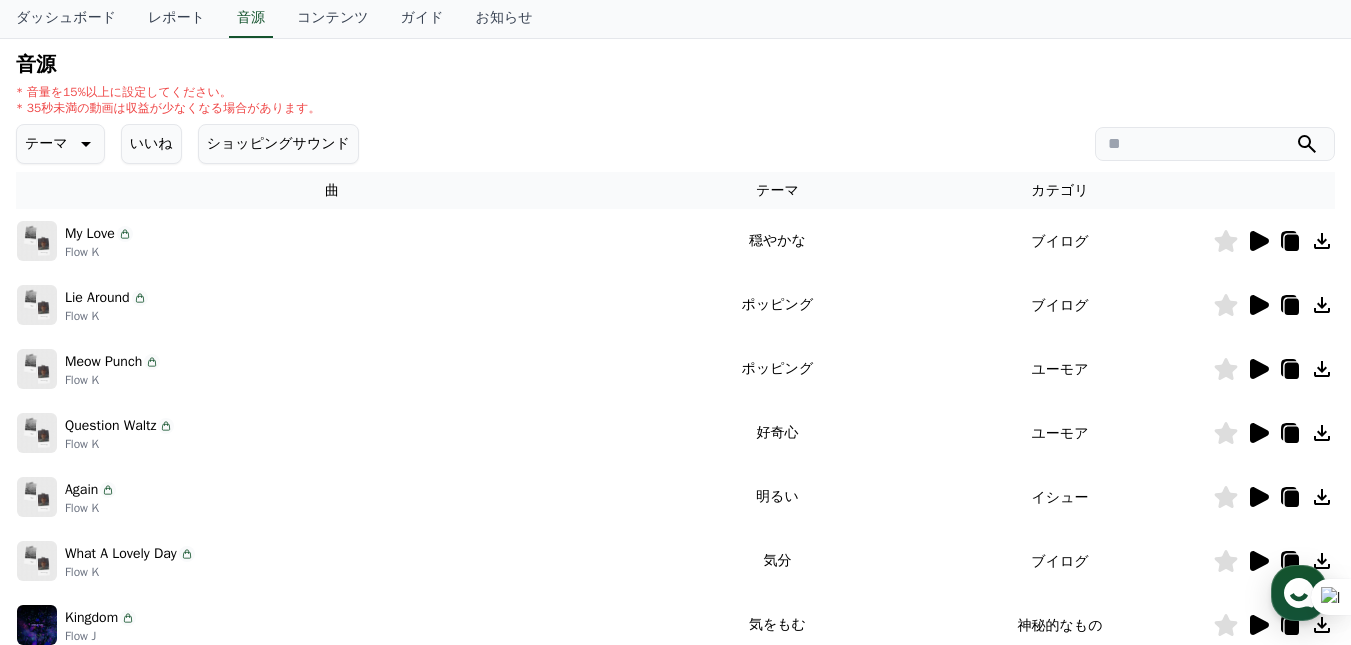click 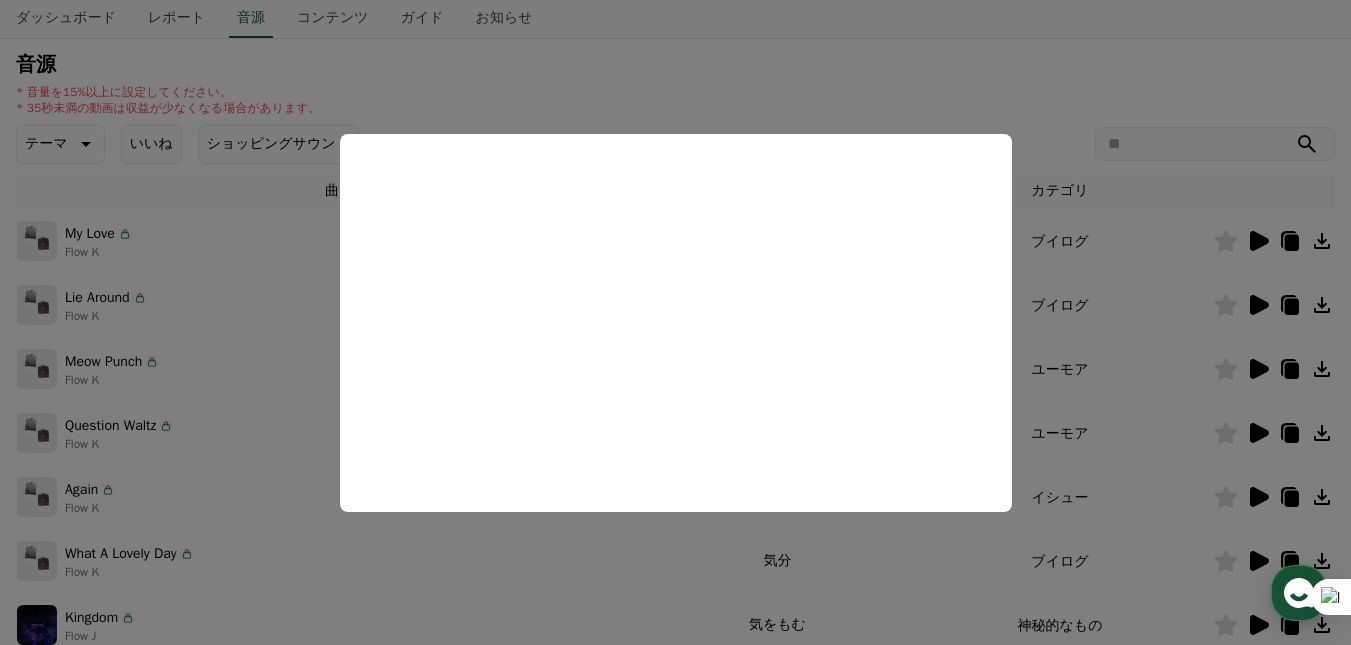 click at bounding box center [675, 322] 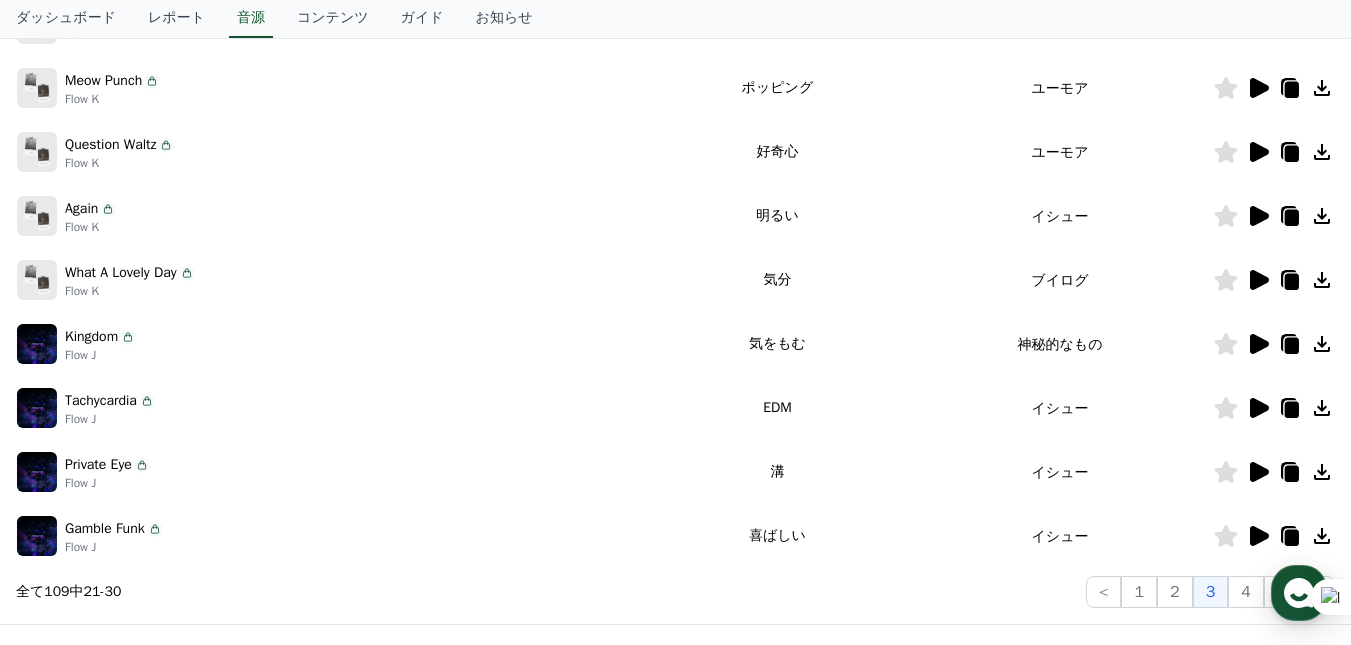 scroll, scrollTop: 600, scrollLeft: 0, axis: vertical 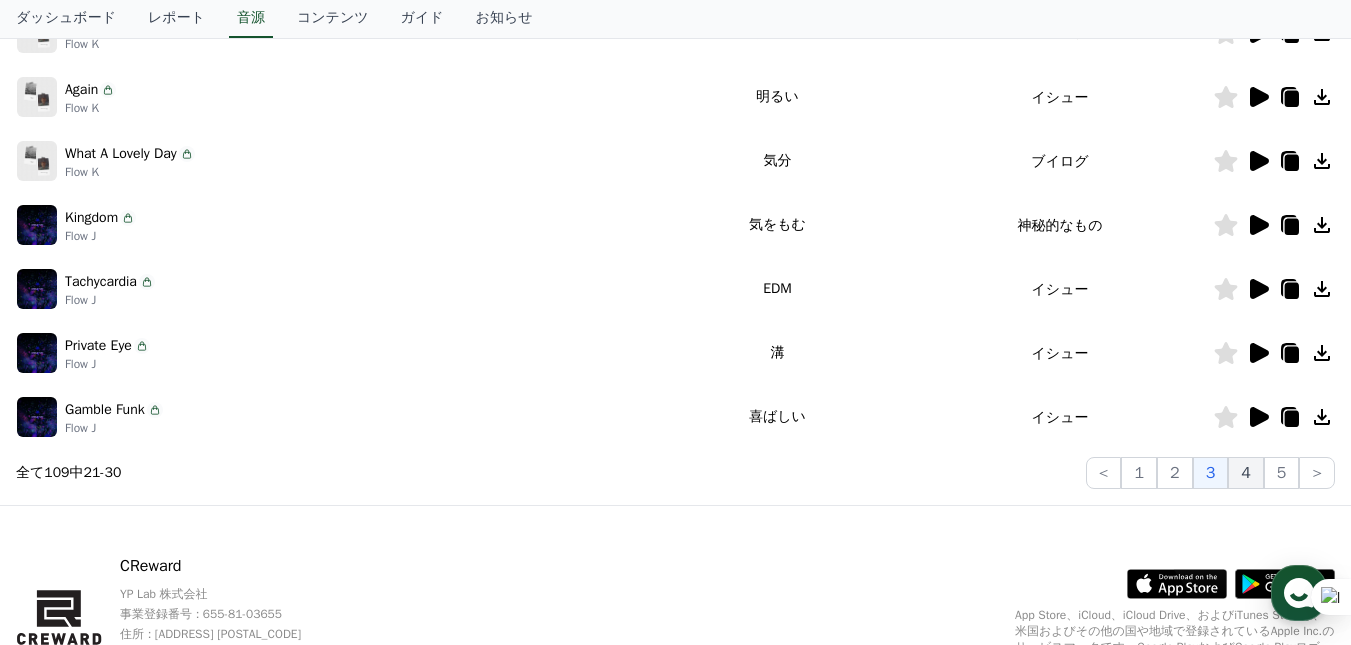 click on "4" 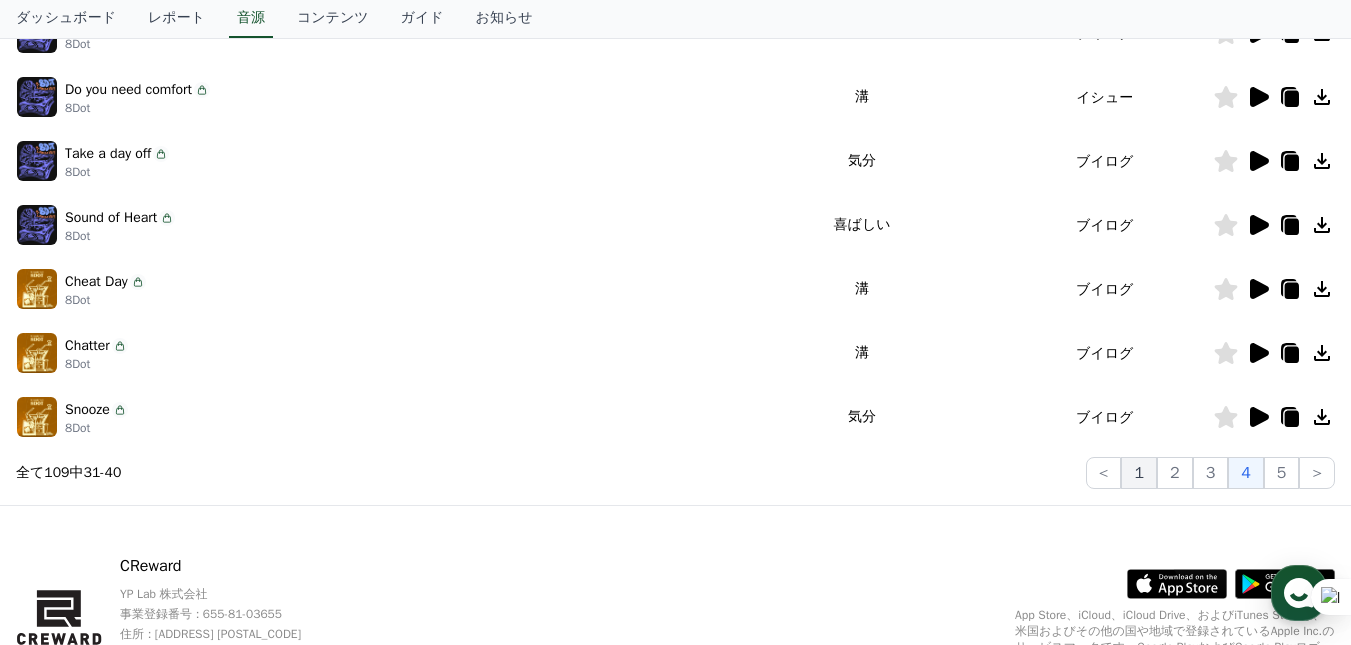click on "1" at bounding box center [1139, 473] 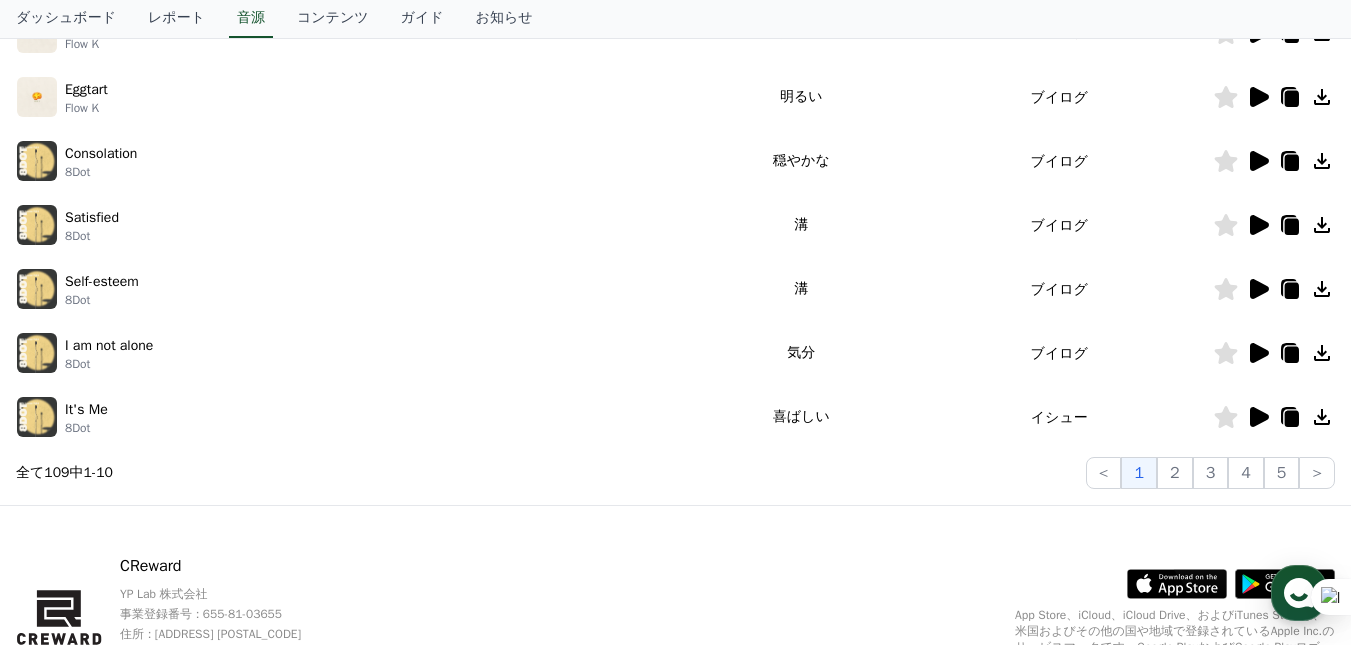 scroll, scrollTop: 500, scrollLeft: 0, axis: vertical 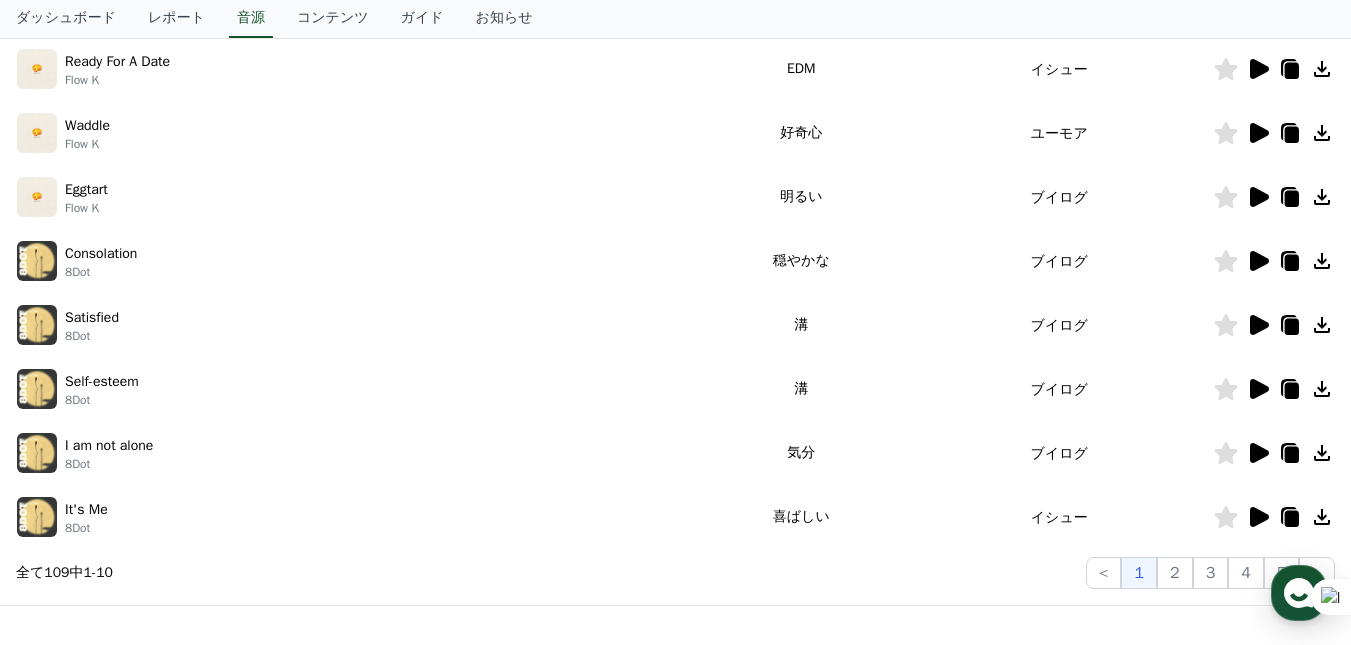 click 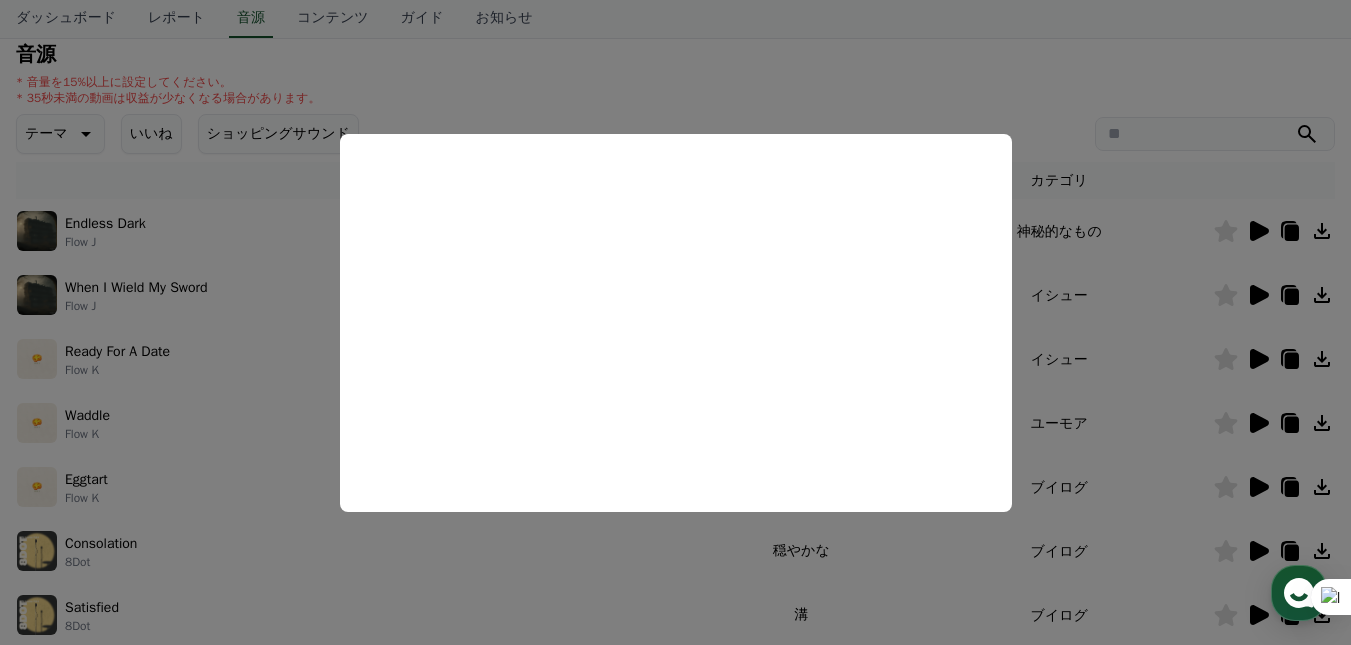 scroll, scrollTop: 200, scrollLeft: 0, axis: vertical 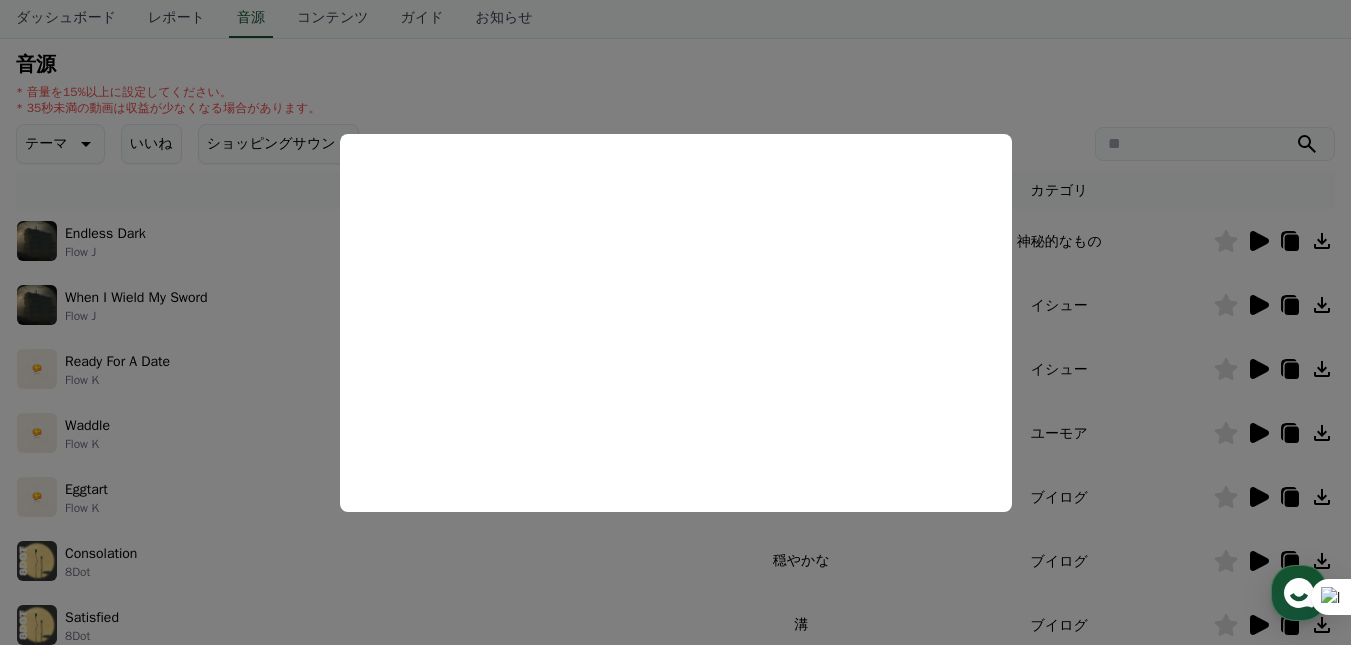 click at bounding box center (675, 322) 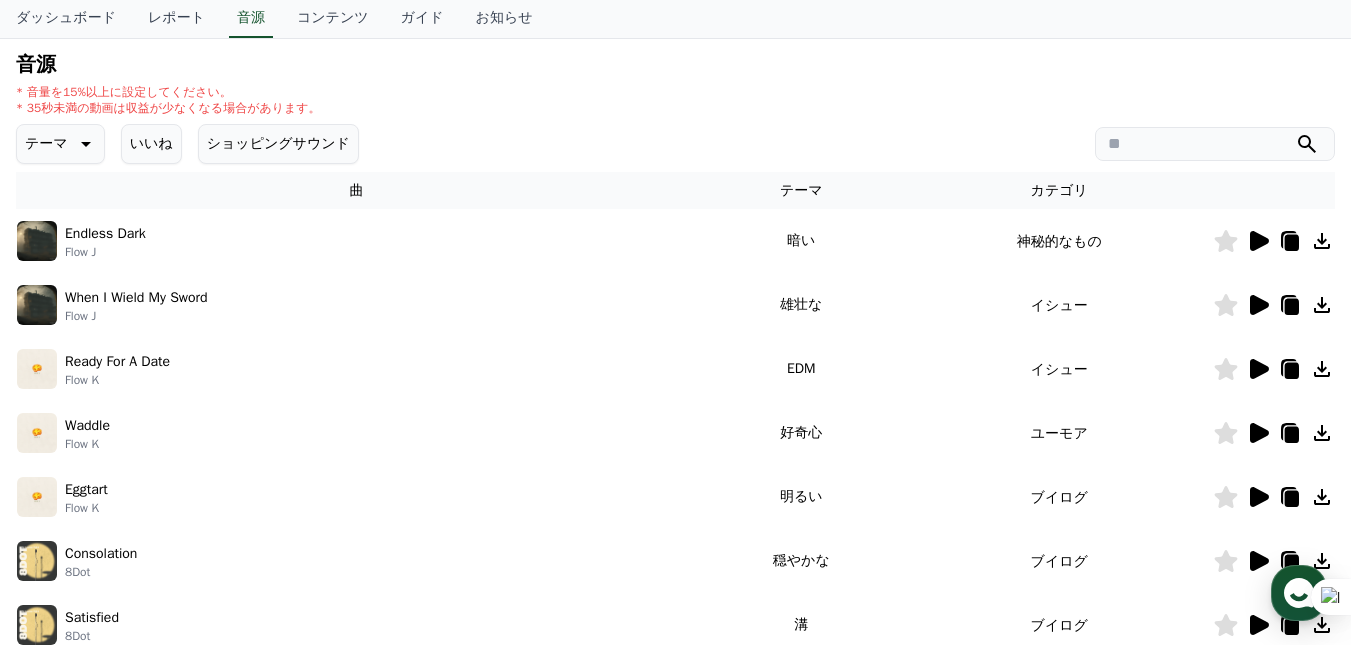 click 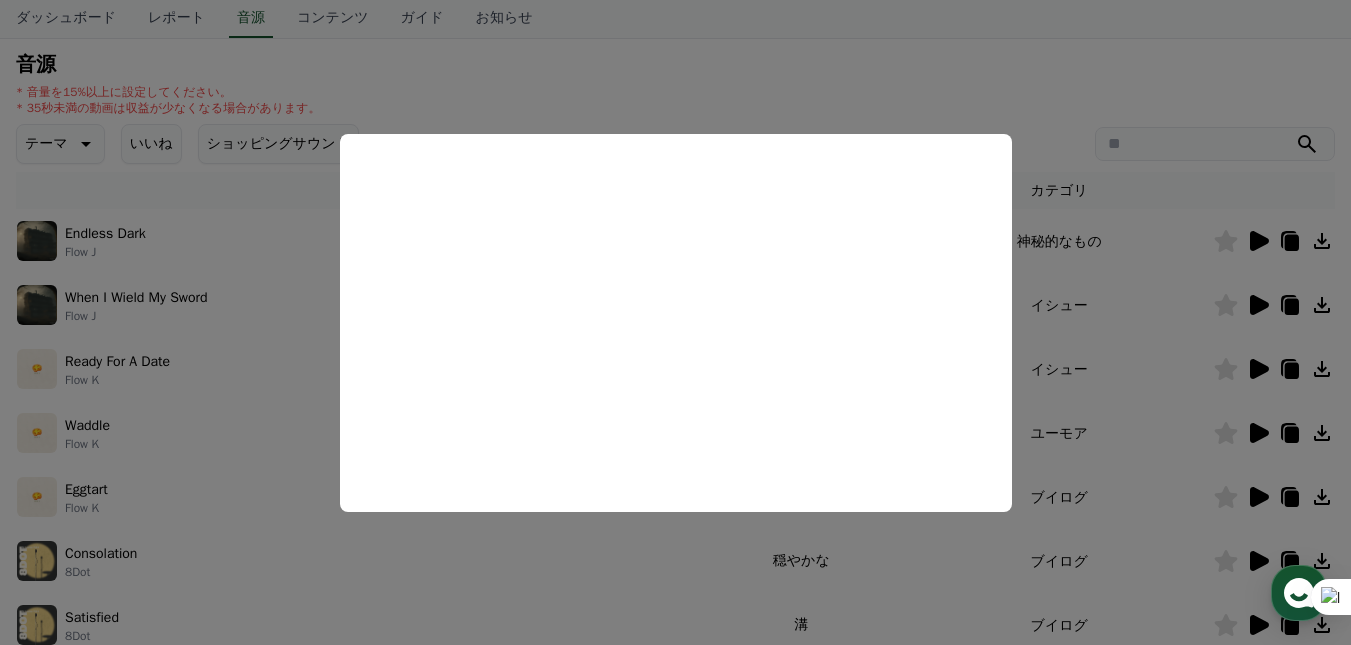 click at bounding box center [675, 322] 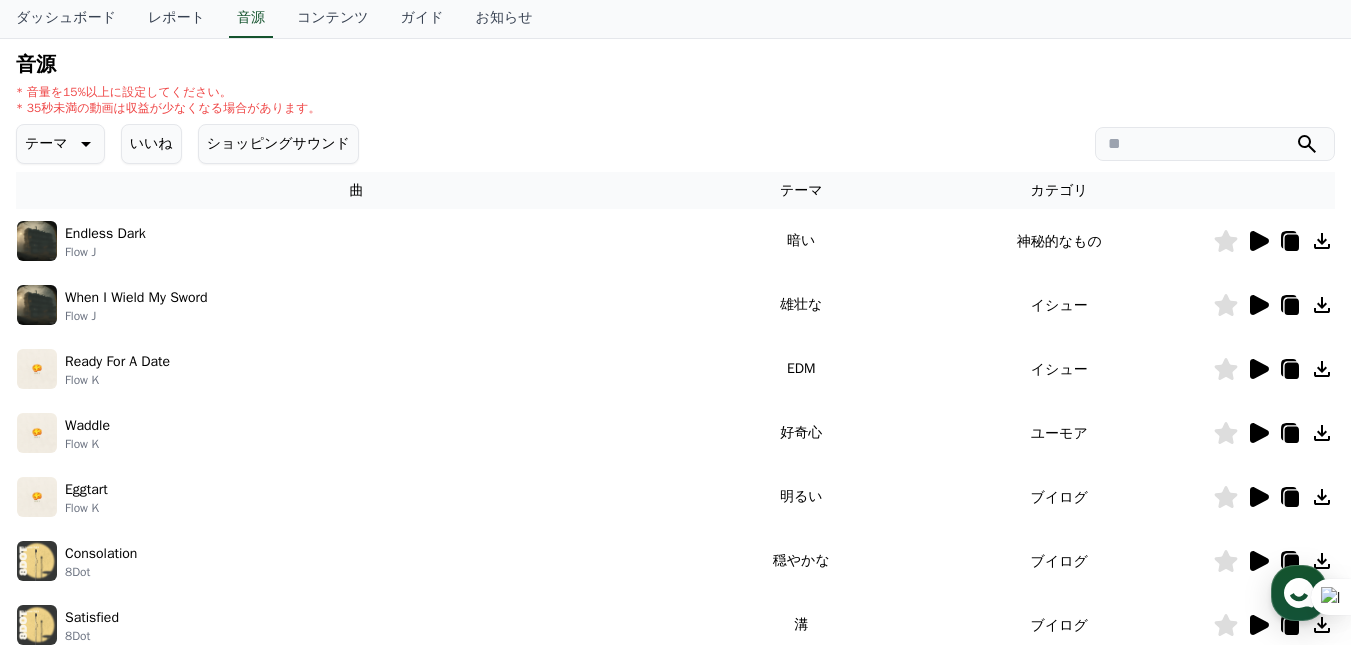 click 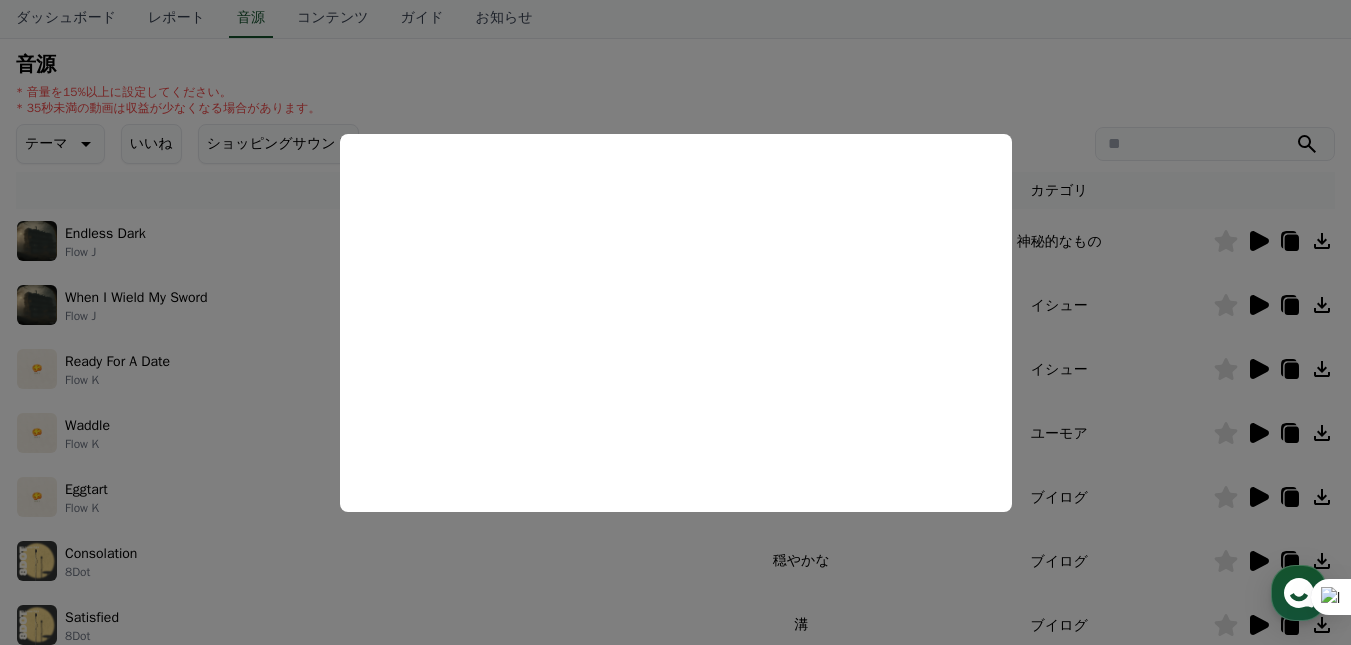 click at bounding box center [675, 322] 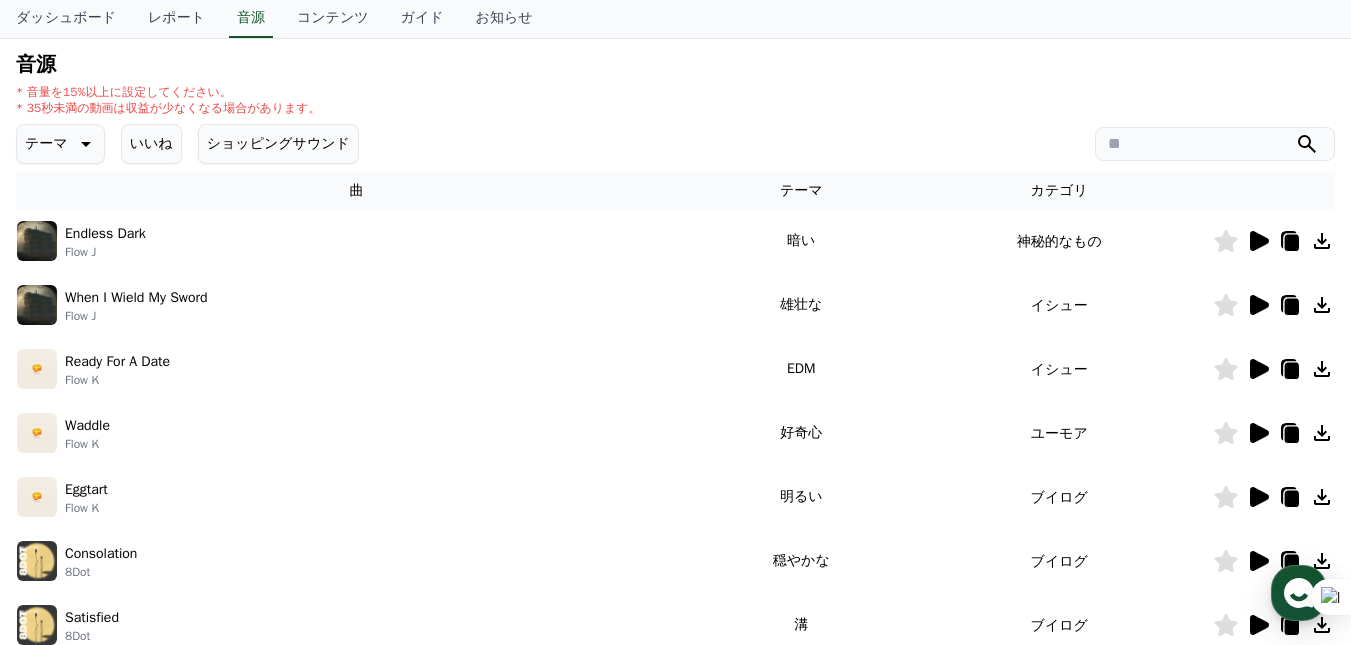 click 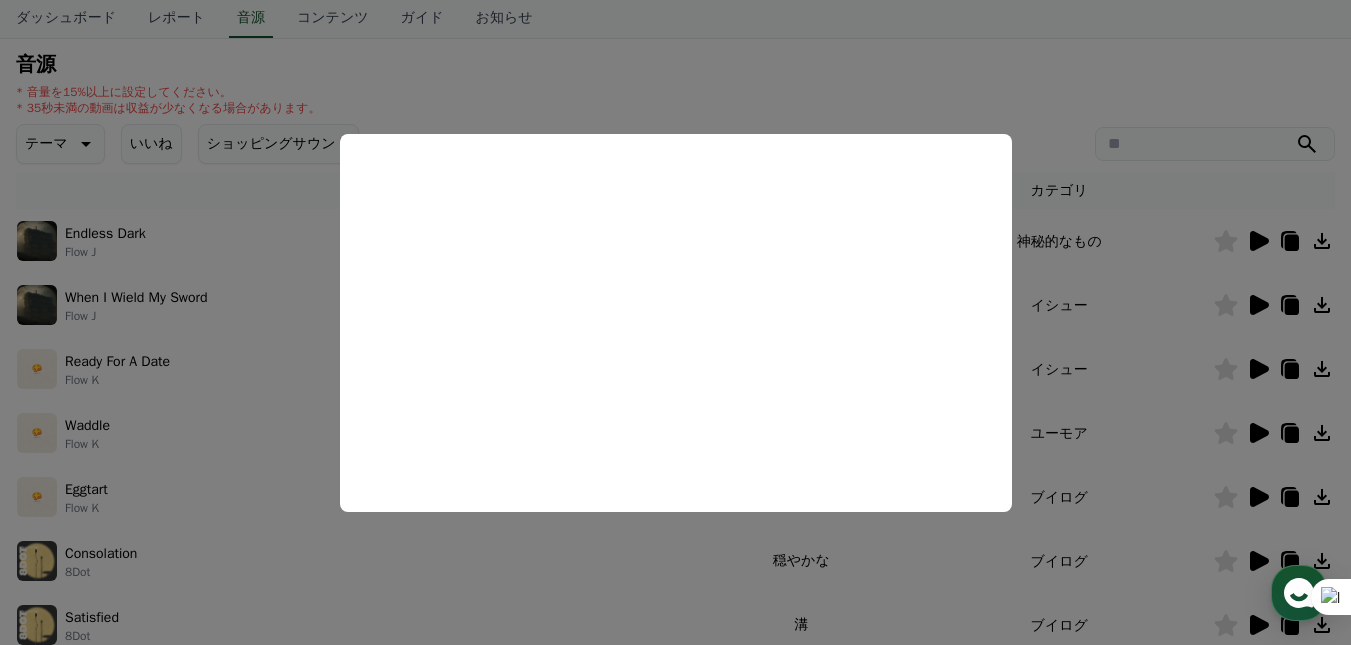 click at bounding box center [675, 322] 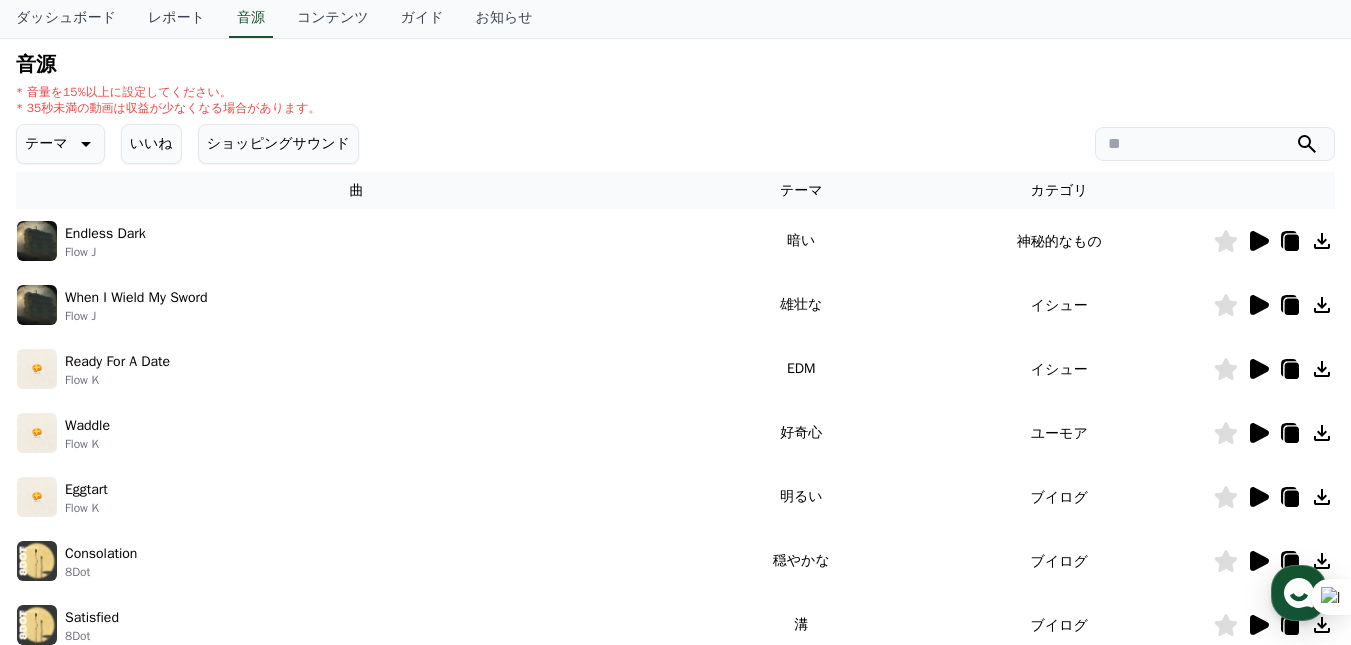 click 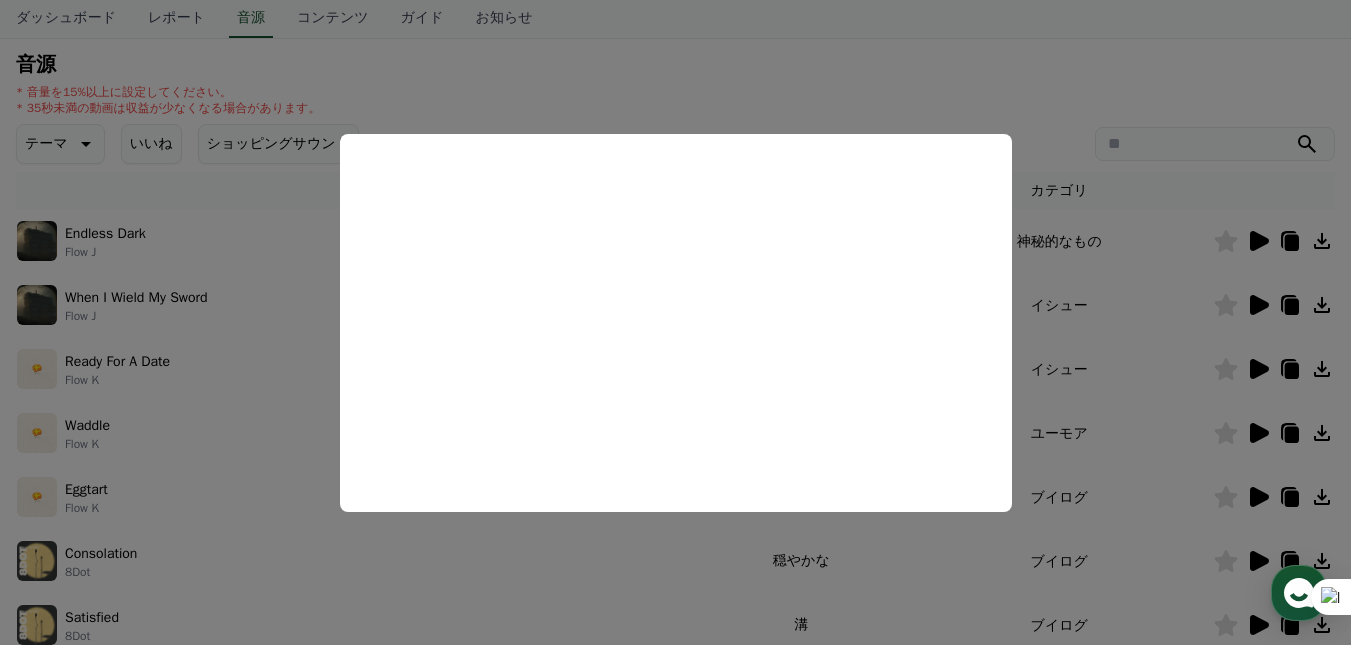 scroll, scrollTop: 300, scrollLeft: 0, axis: vertical 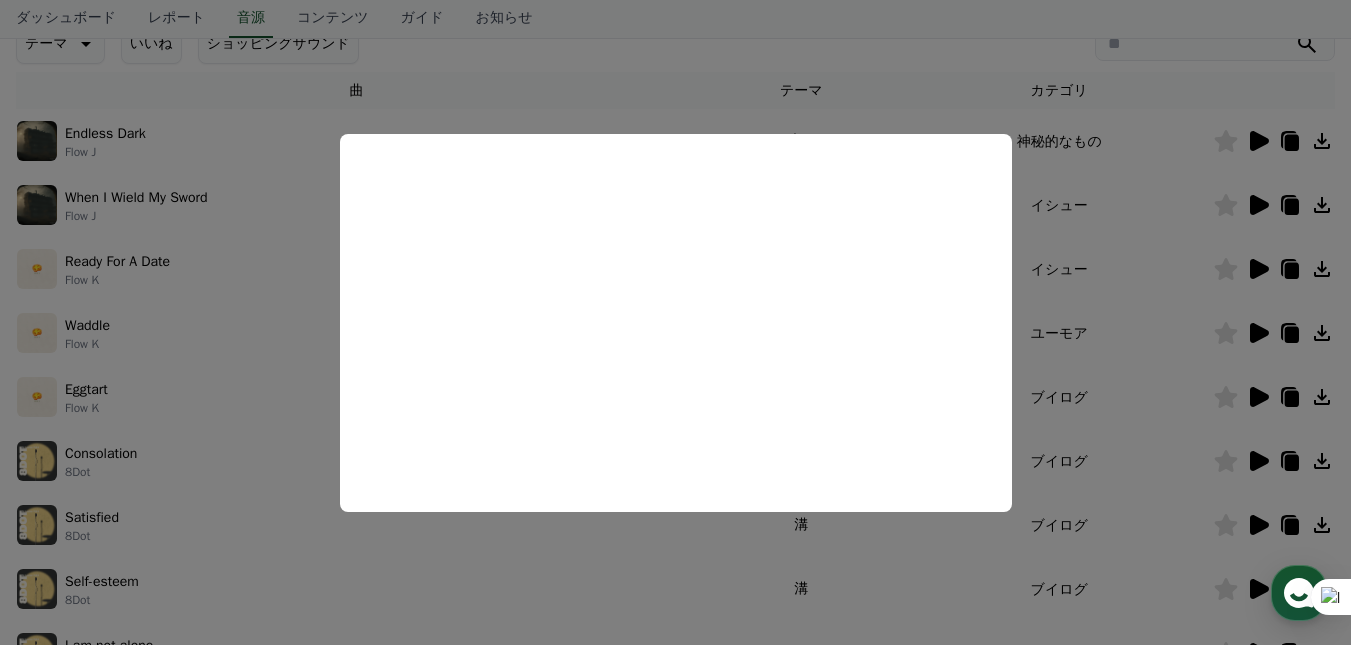 click at bounding box center (675, 322) 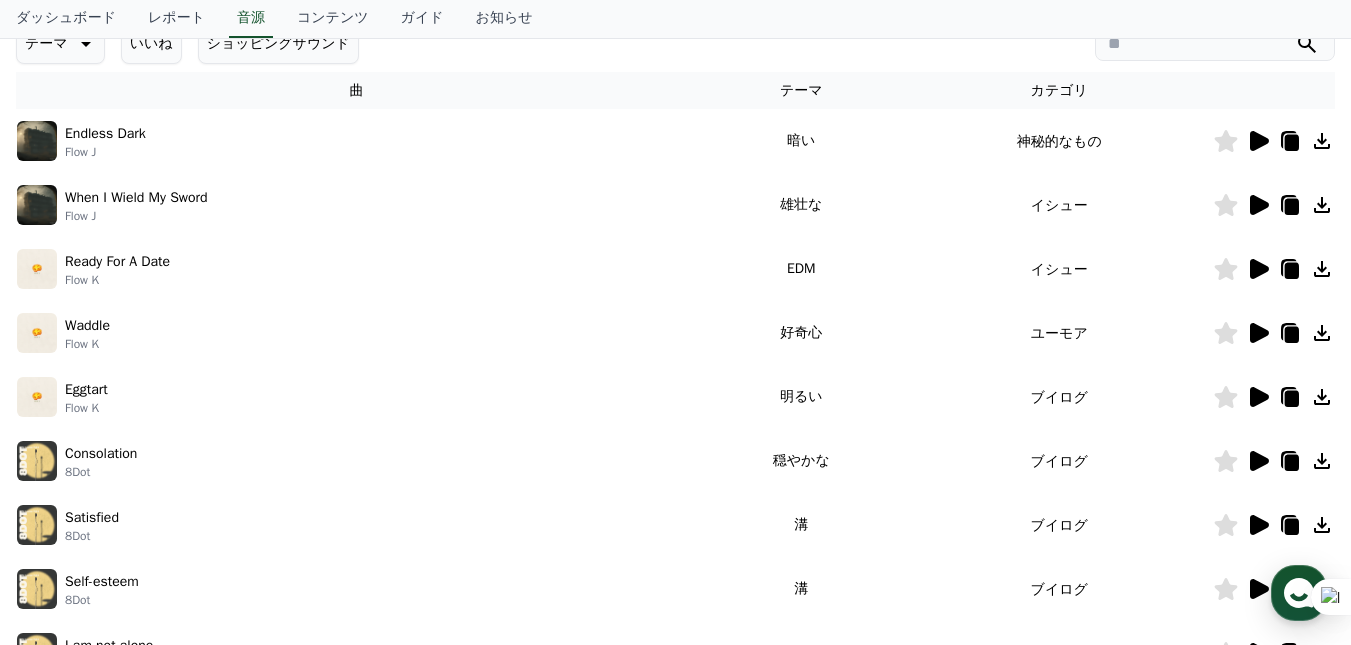 click 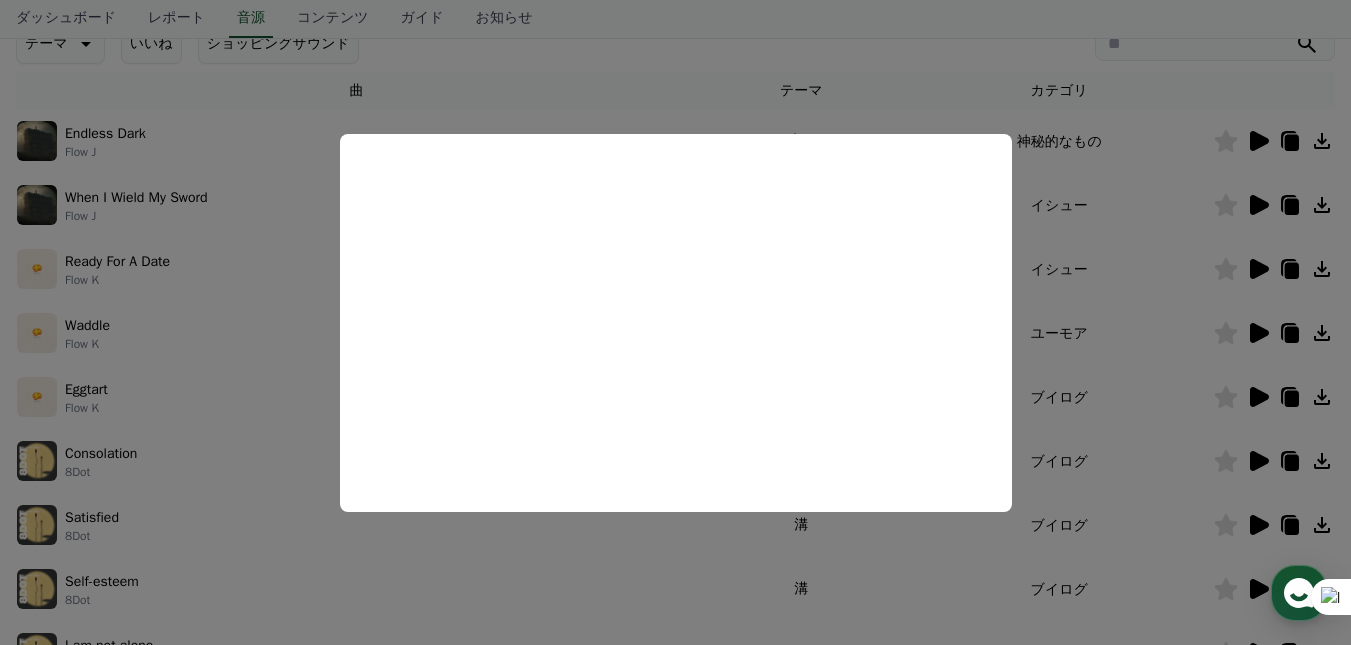 click at bounding box center (675, 322) 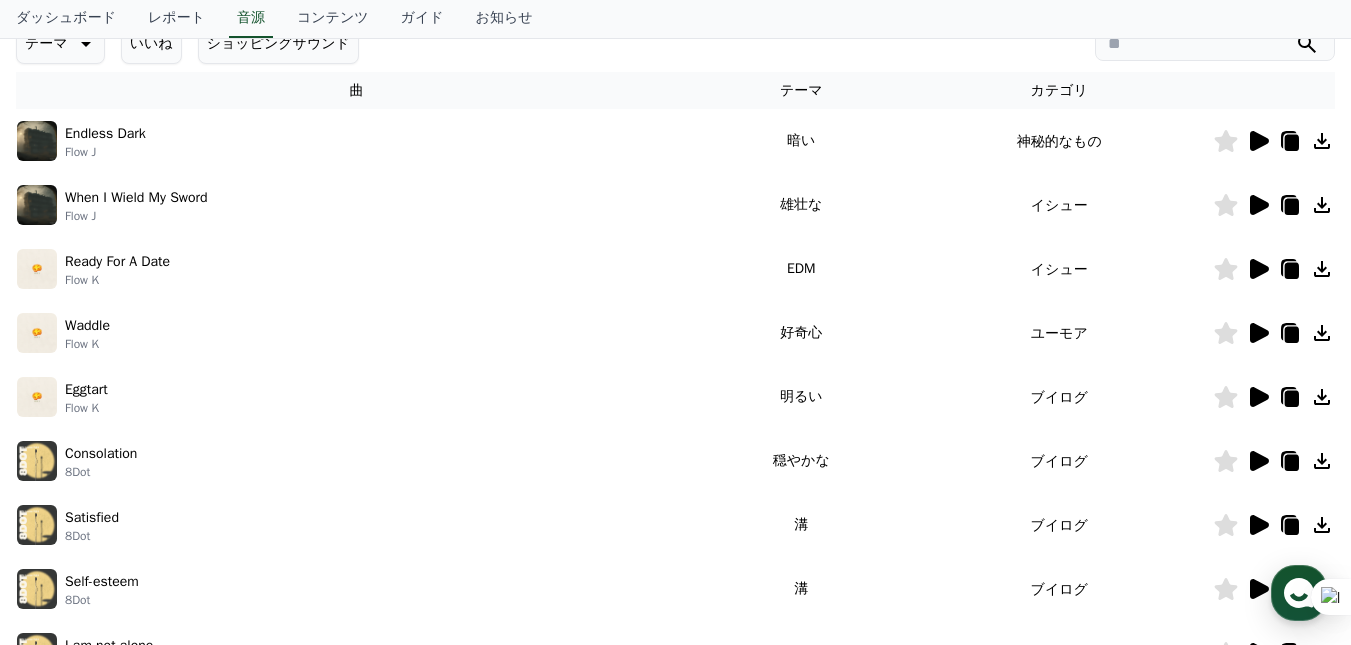 click 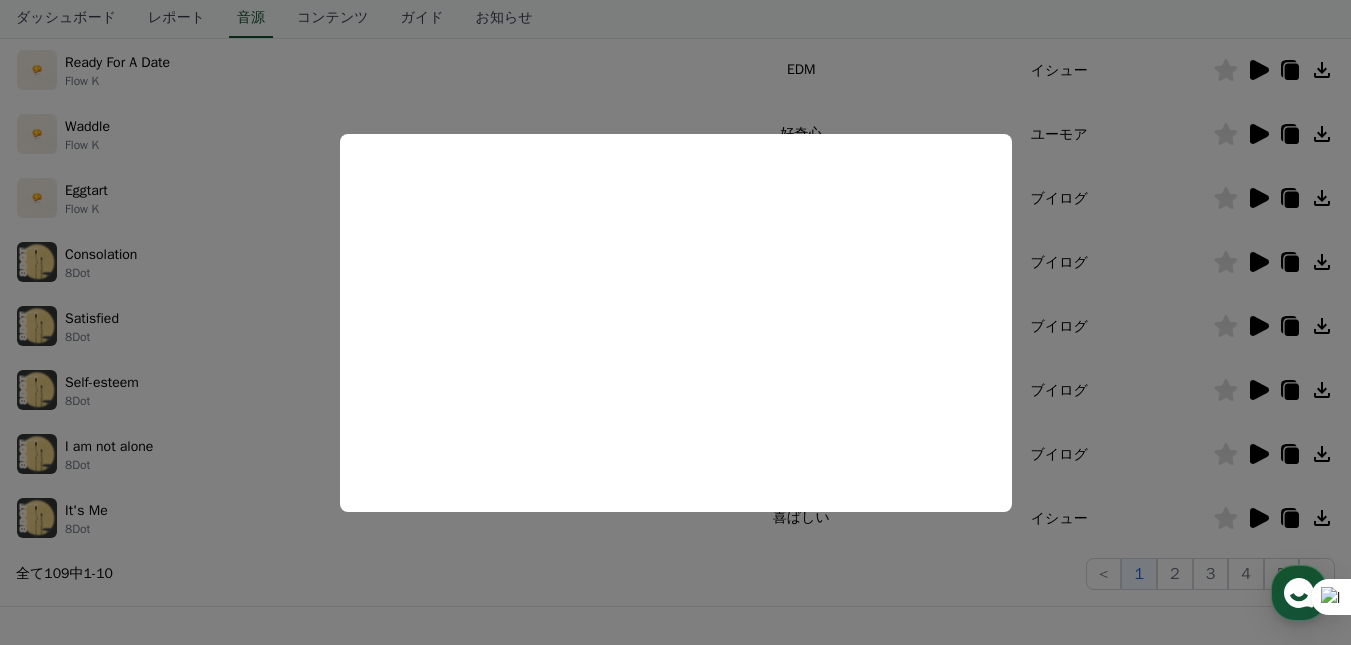 scroll, scrollTop: 500, scrollLeft: 0, axis: vertical 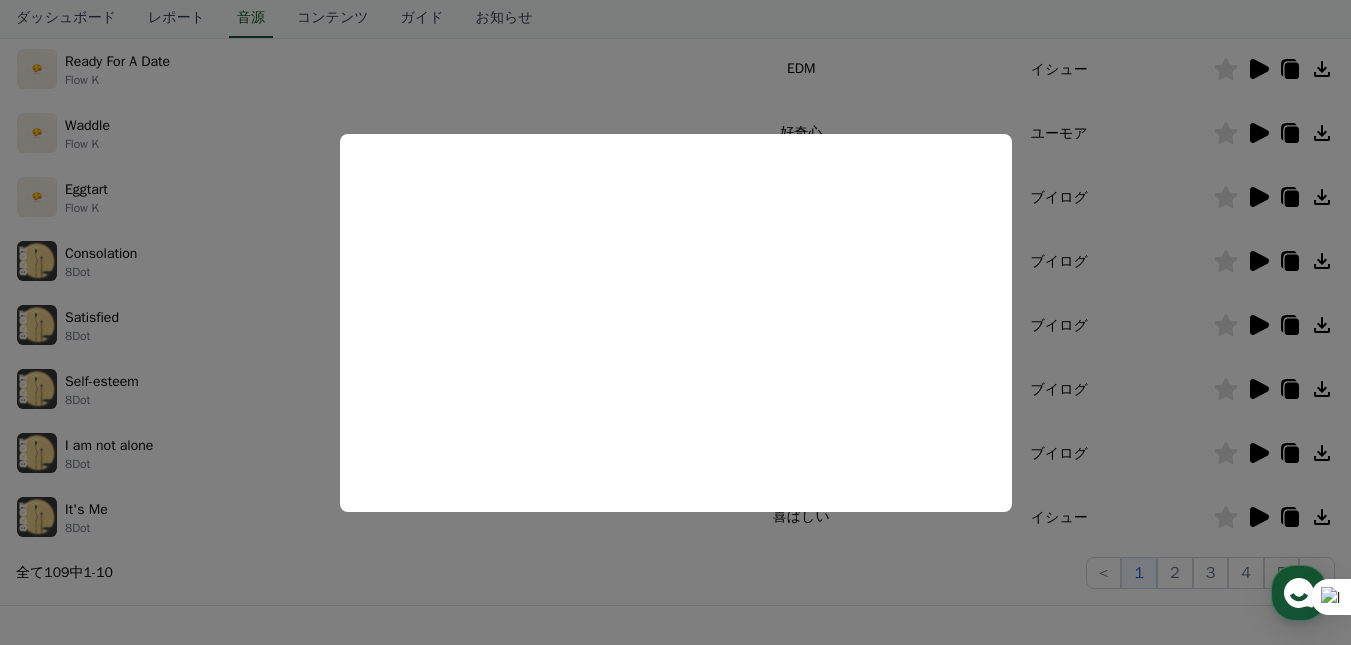 click at bounding box center (675, 322) 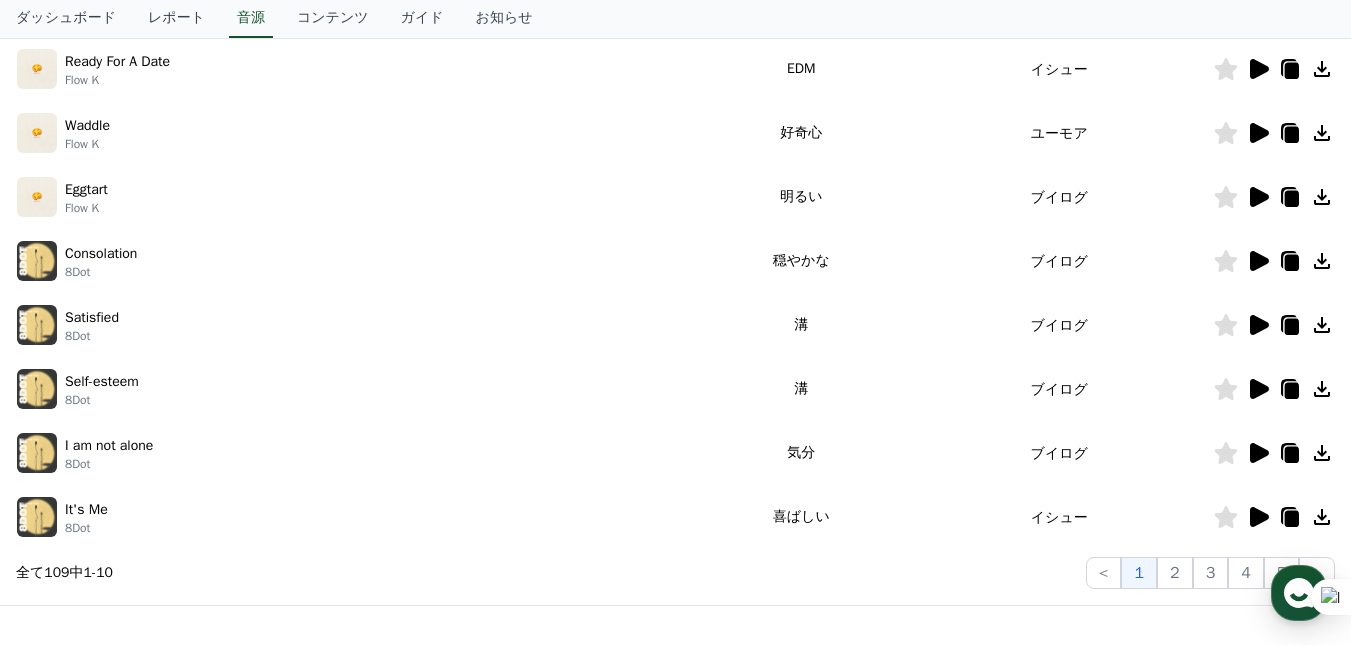 click 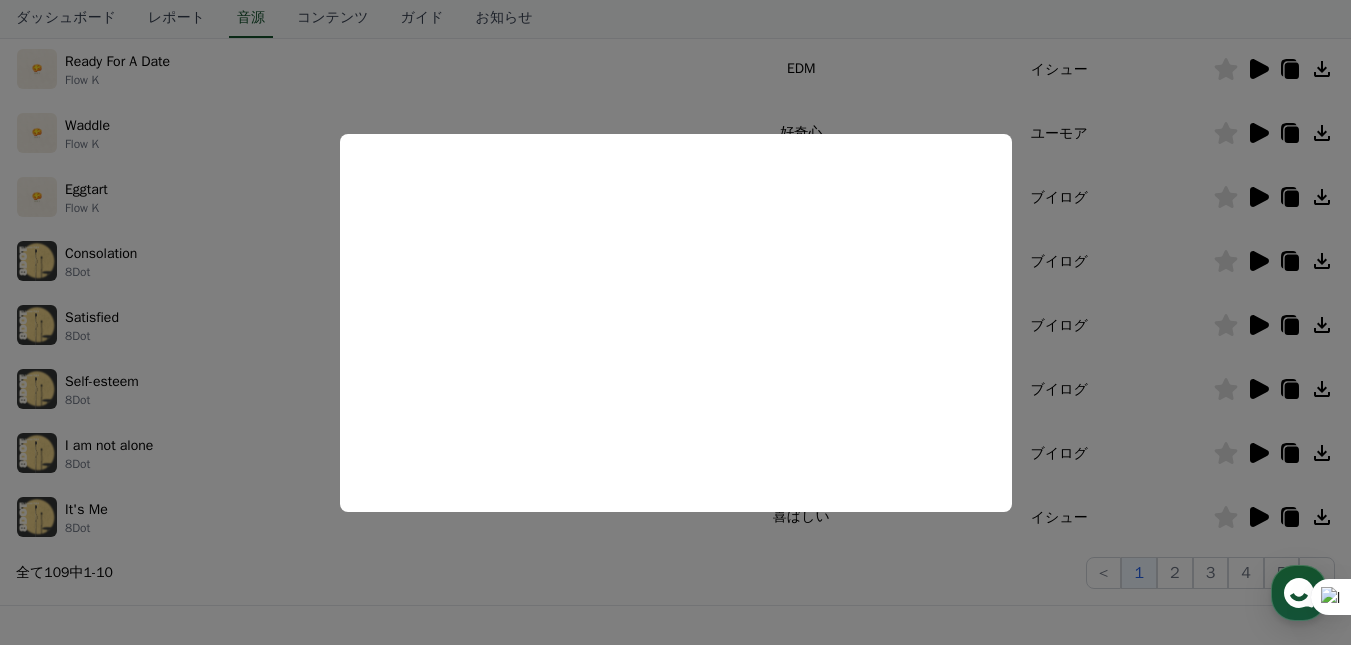 click at bounding box center [675, 322] 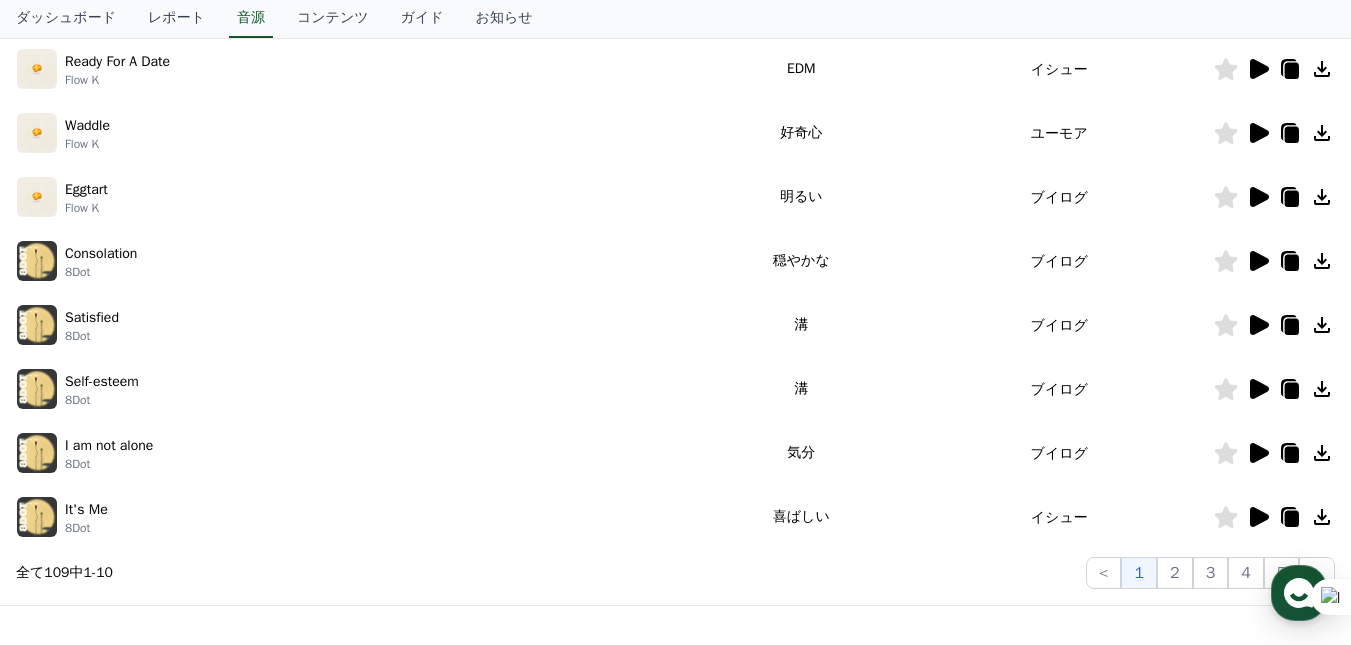 click 